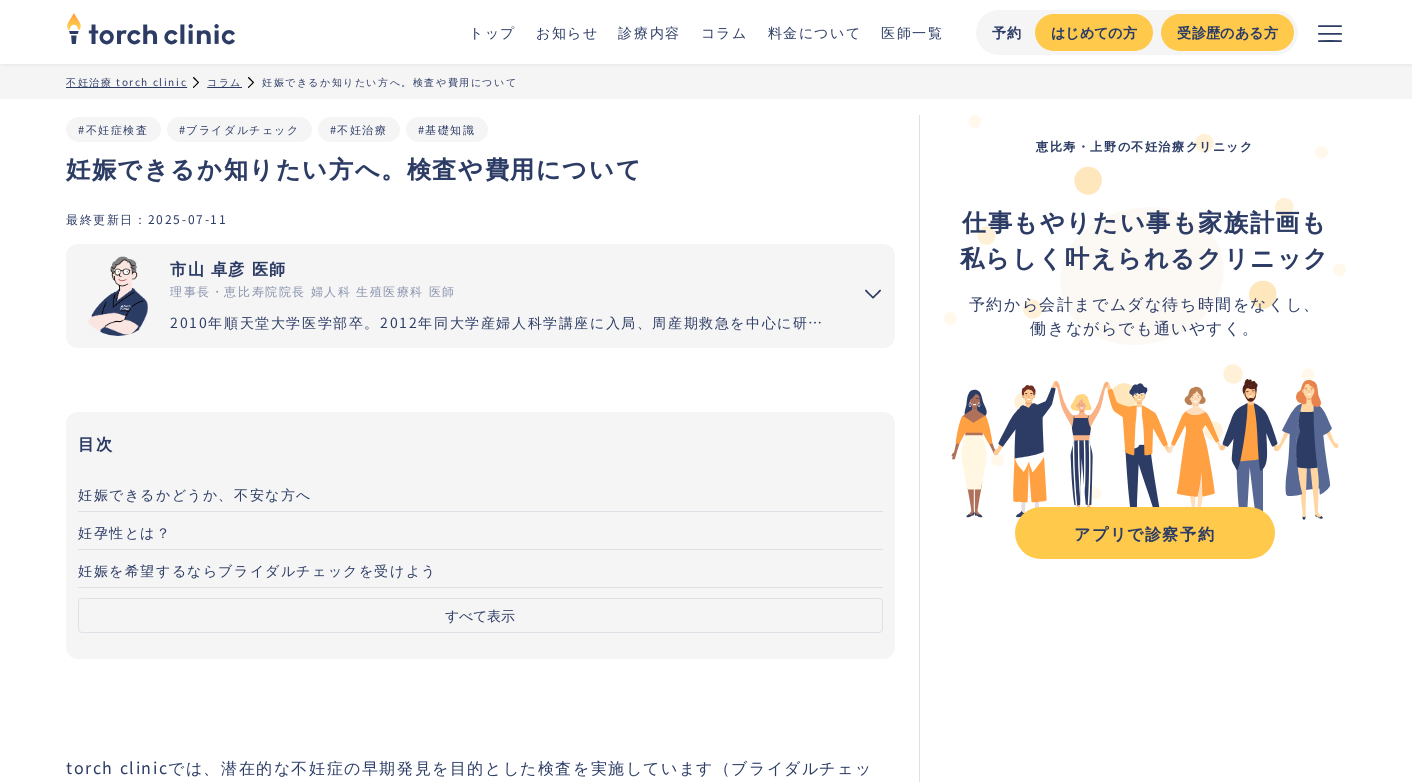 scroll, scrollTop: 84, scrollLeft: 0, axis: vertical 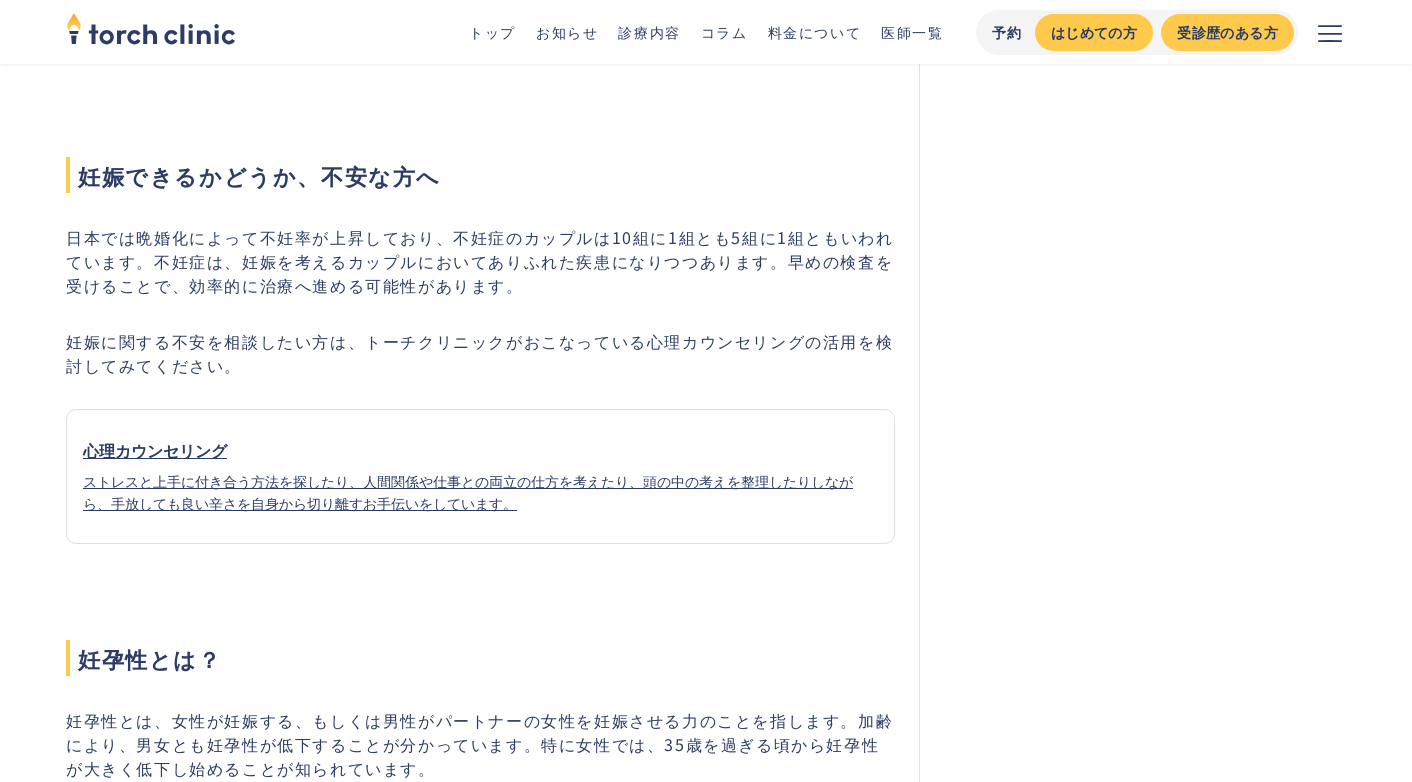 click on "妊娠に関する不安を相談したい方は、トーチクリニックがおこなっている心理カウンセリングの活用を検討してみてください。
心理カウンセリング
ストレスと上手に付き合う方法を探したり、人間関係や仕事との両立の仕方を考えたり、頭の中の考えを整理したりしながら、手放しても良い辛さを自身から切り離すお手伝いをしています。" at bounding box center [480, 452] 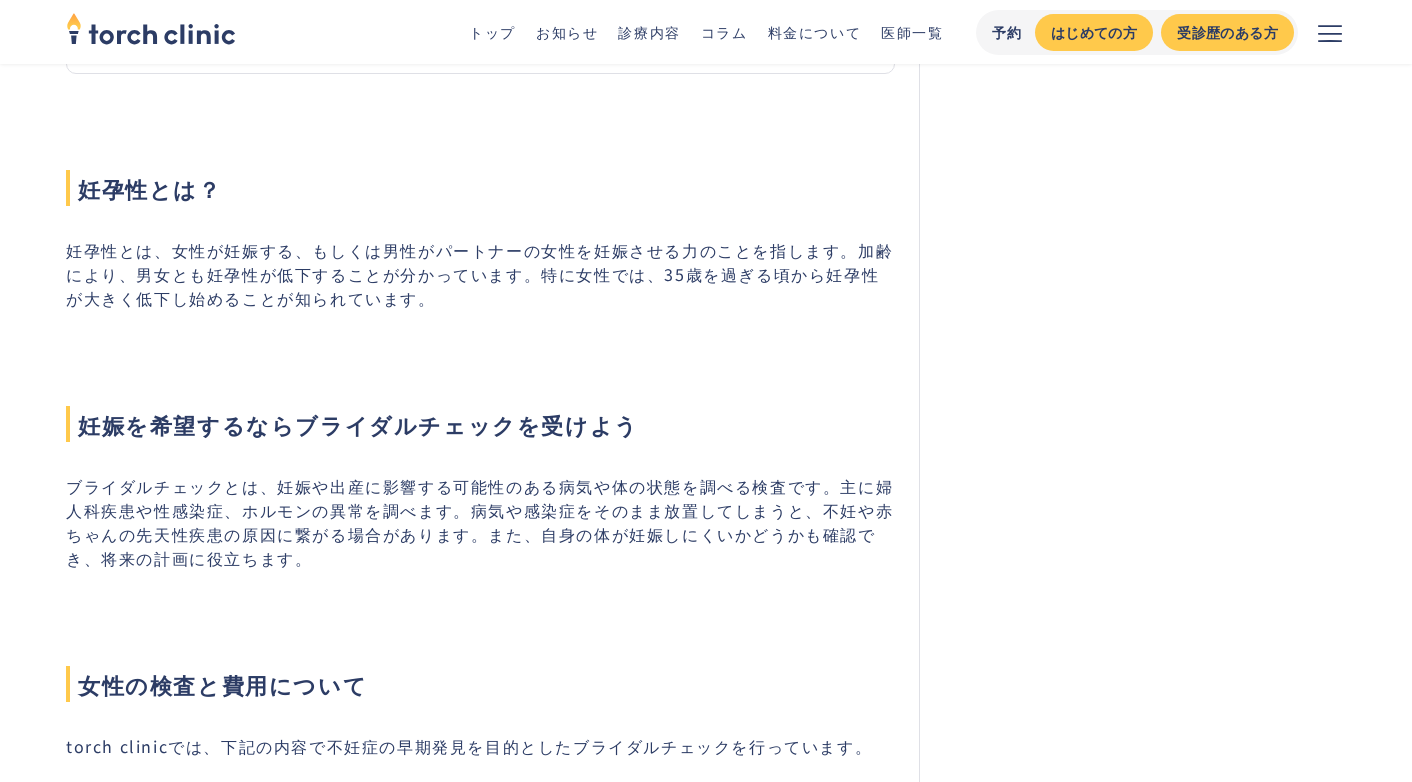 scroll, scrollTop: 1622, scrollLeft: 0, axis: vertical 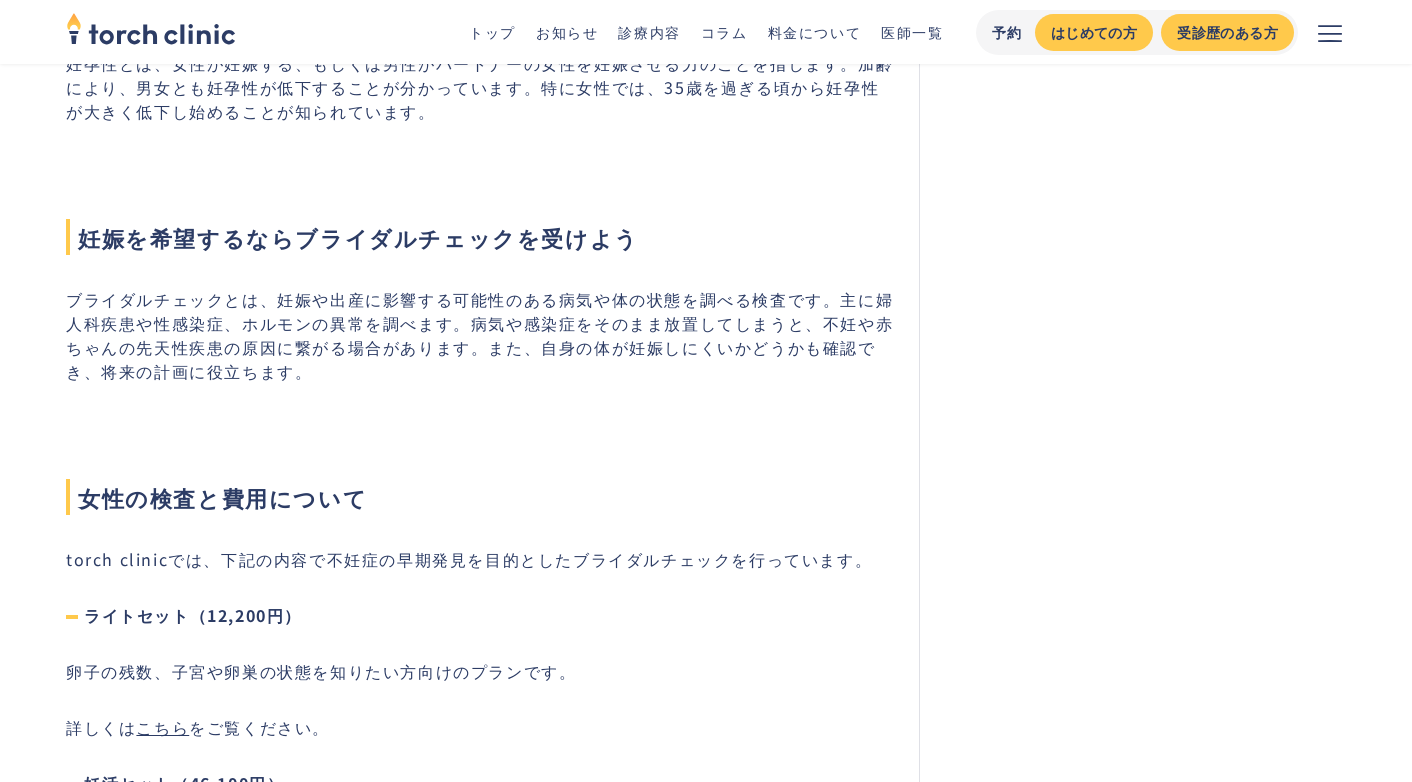 click on "女性の検査と費用について" at bounding box center (480, 497) 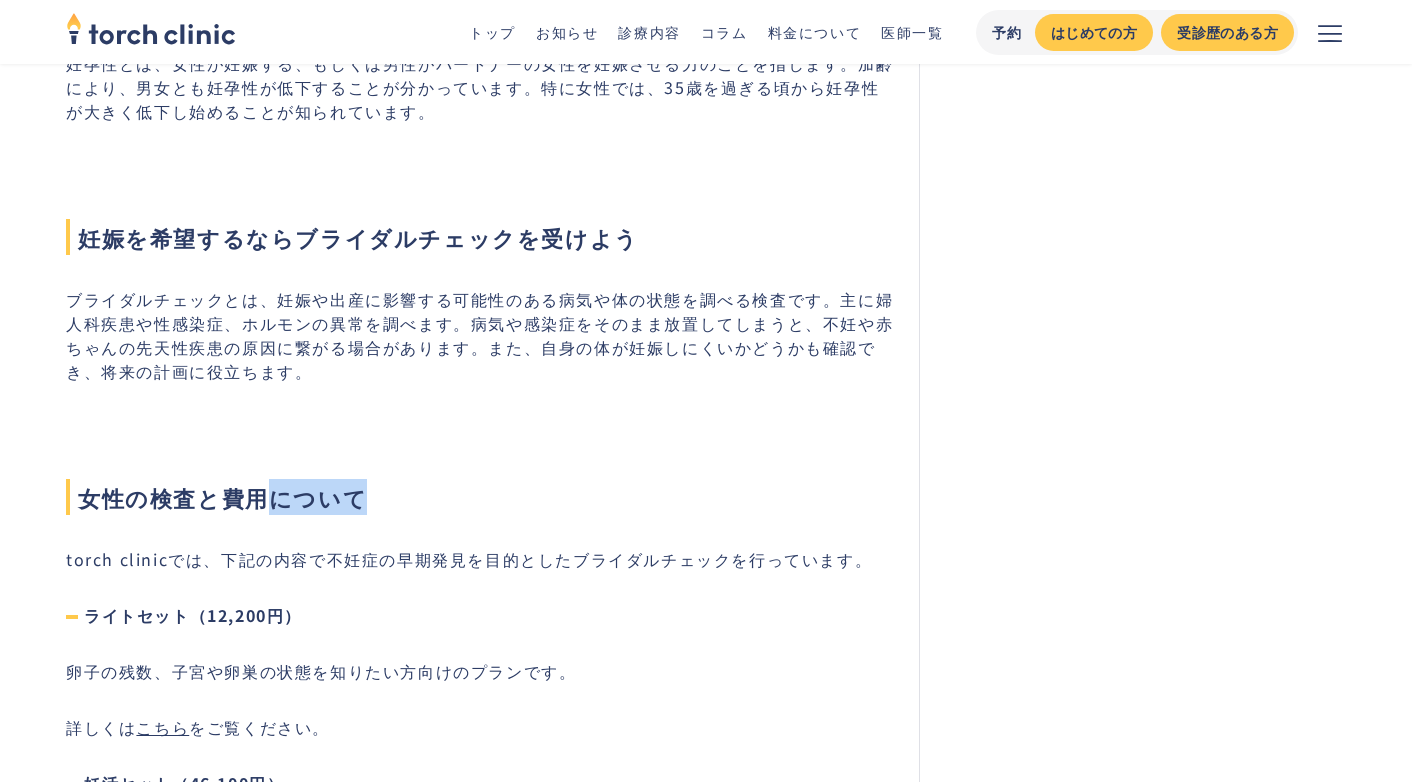 click on "女性の検査と費用について" at bounding box center [480, 497] 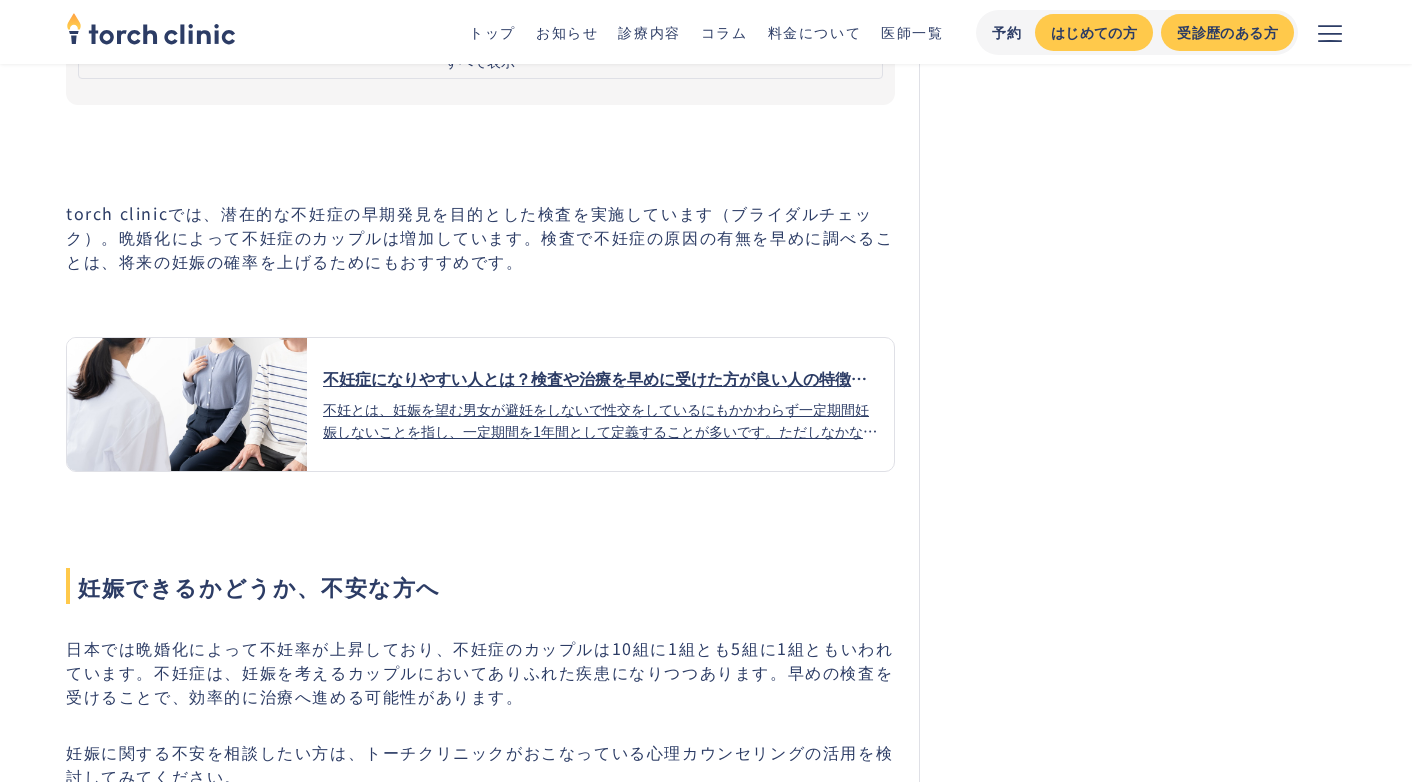 scroll, scrollTop: 0, scrollLeft: 0, axis: both 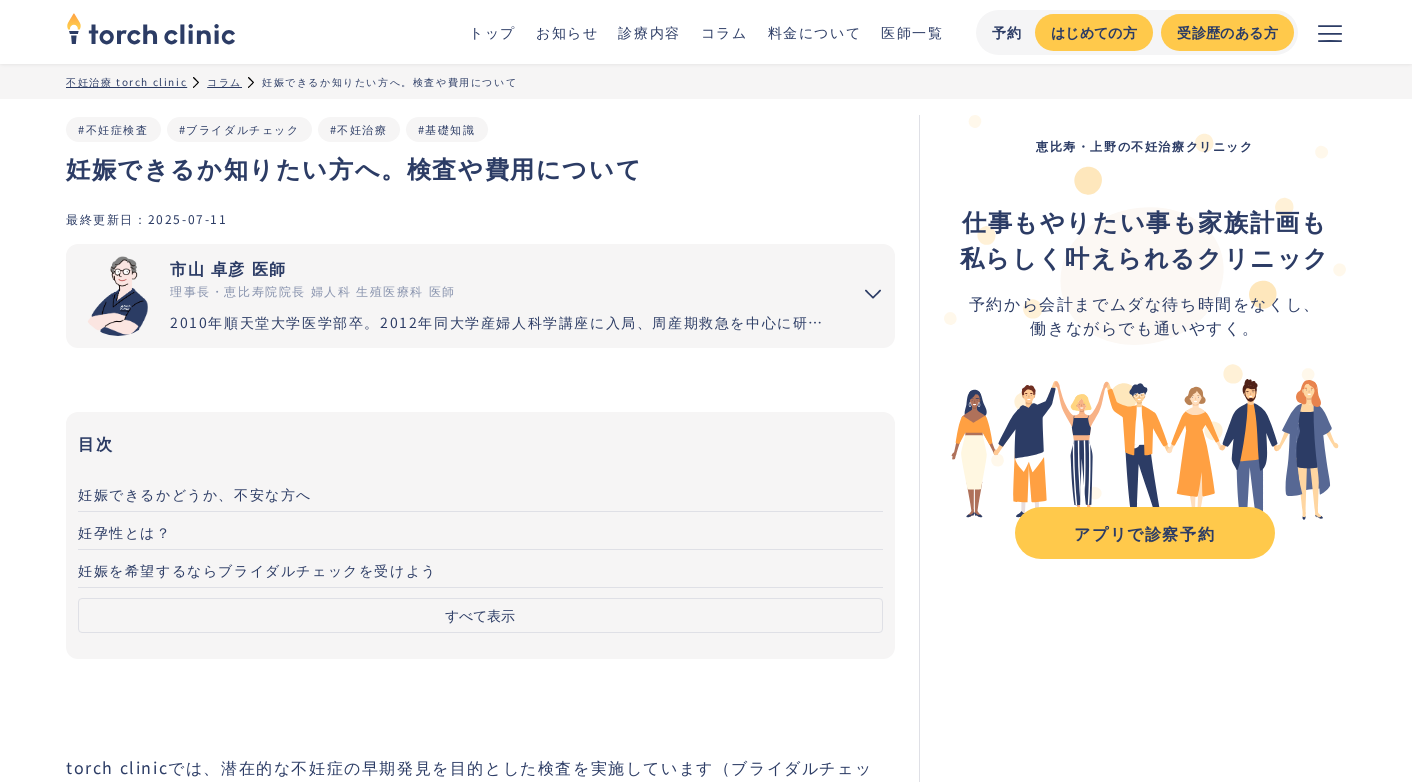 click on "妊娠できるか知りたい方へ。検査や費用について" at bounding box center (480, 168) 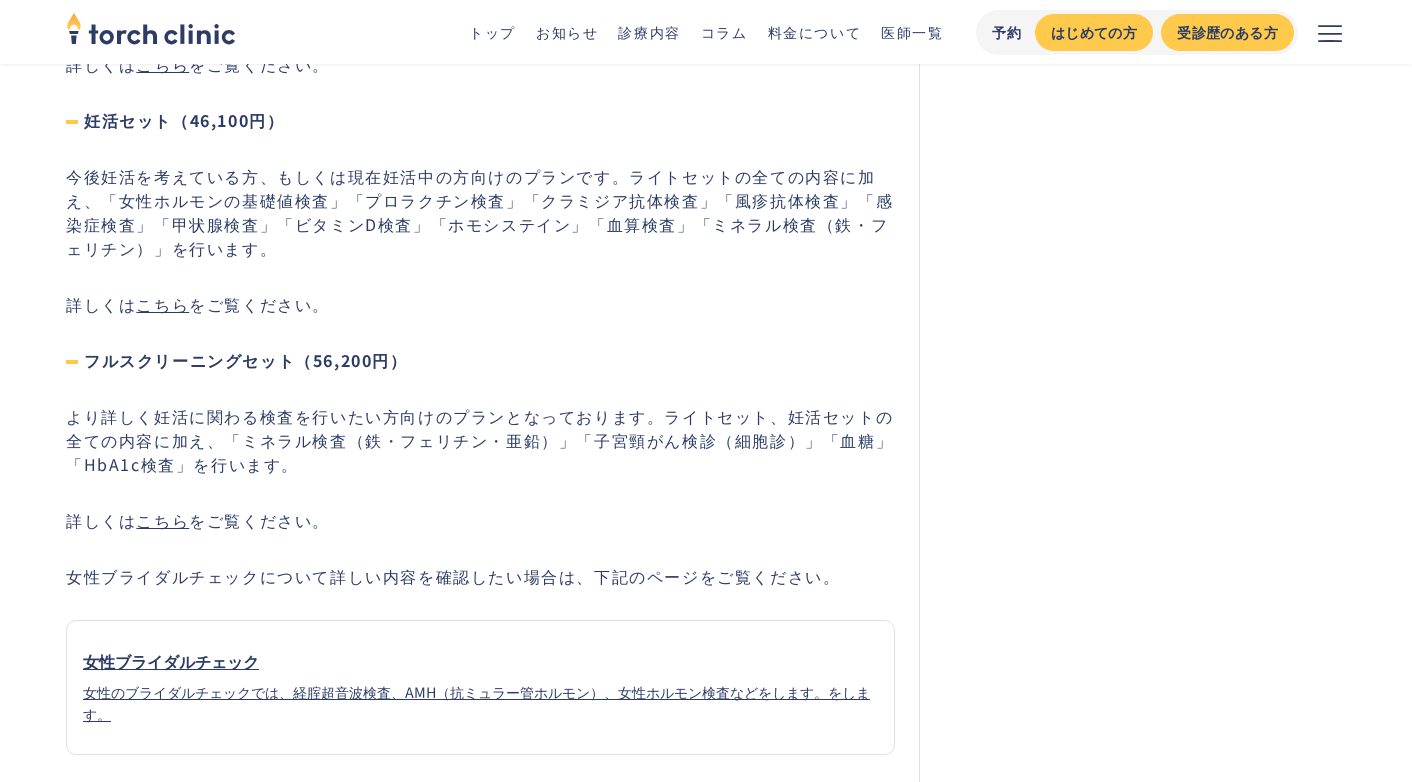scroll, scrollTop: 2334, scrollLeft: 0, axis: vertical 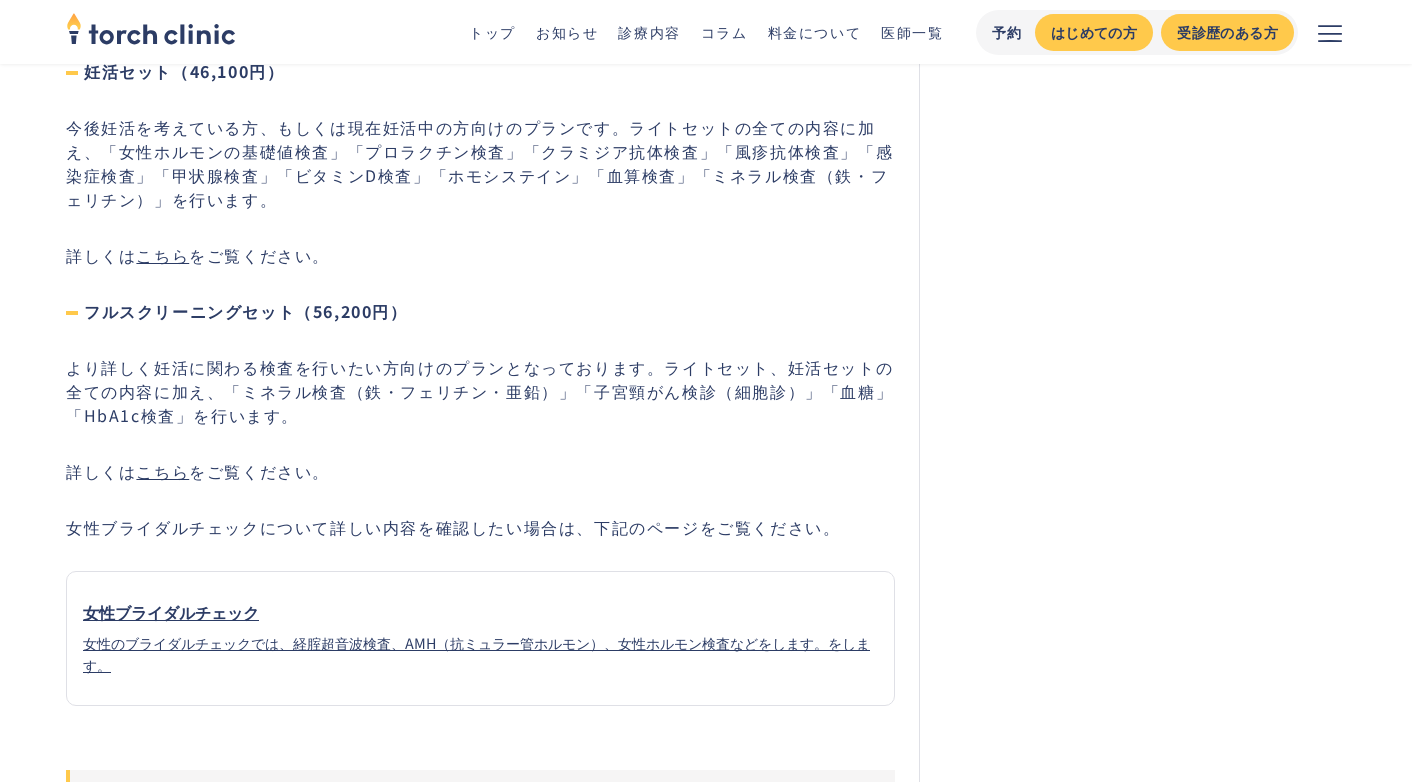 click on "こちら" at bounding box center [162, 471] 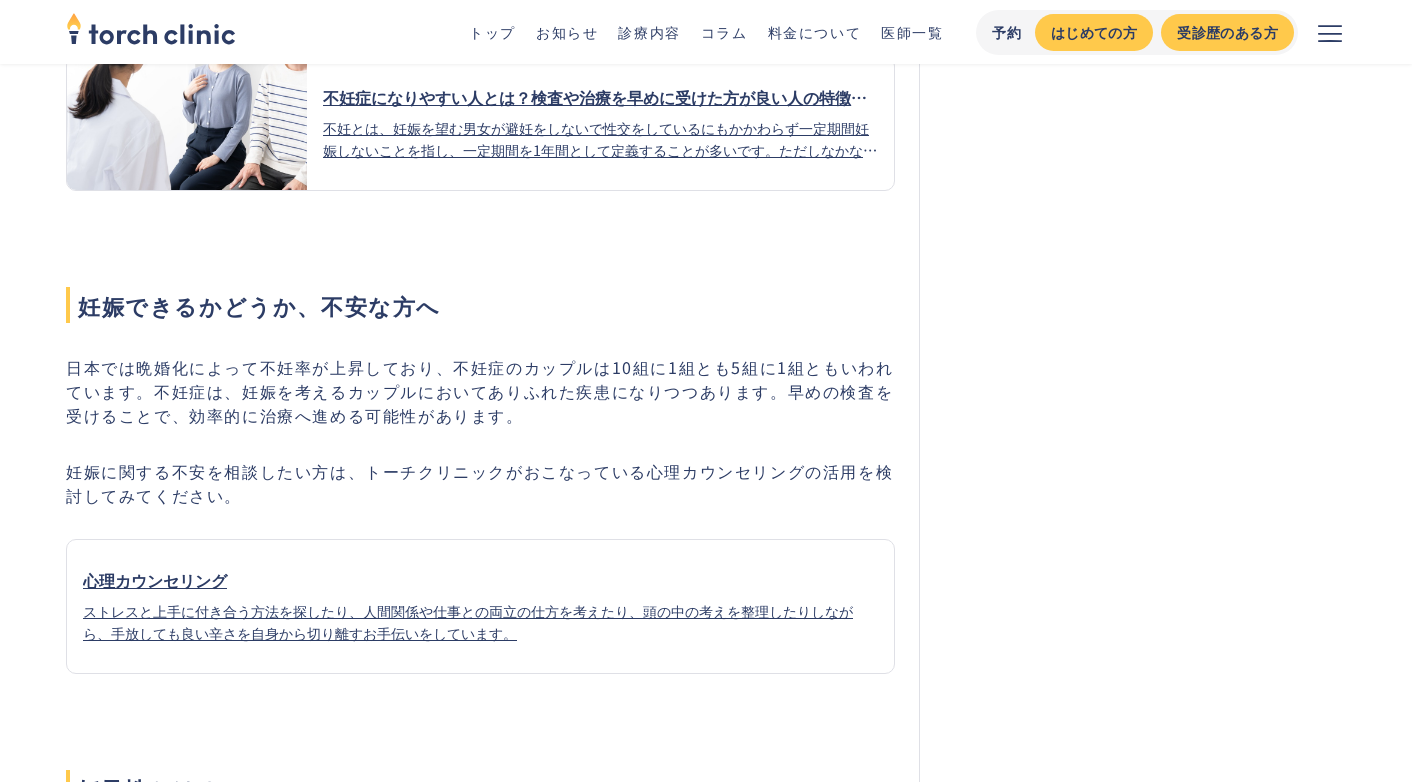scroll, scrollTop: 0, scrollLeft: 0, axis: both 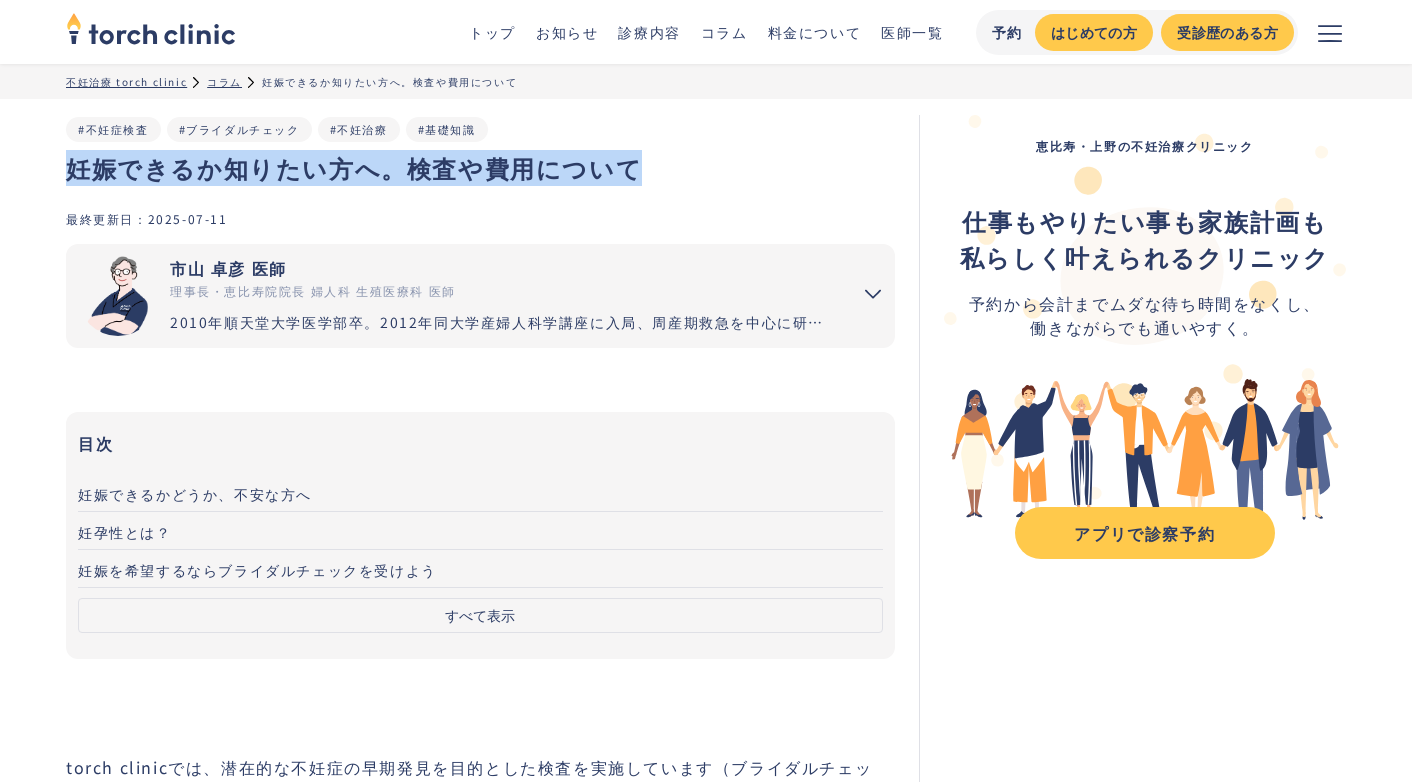 drag, startPoint x: 59, startPoint y: 164, endPoint x: 655, endPoint y: 179, distance: 596.1887 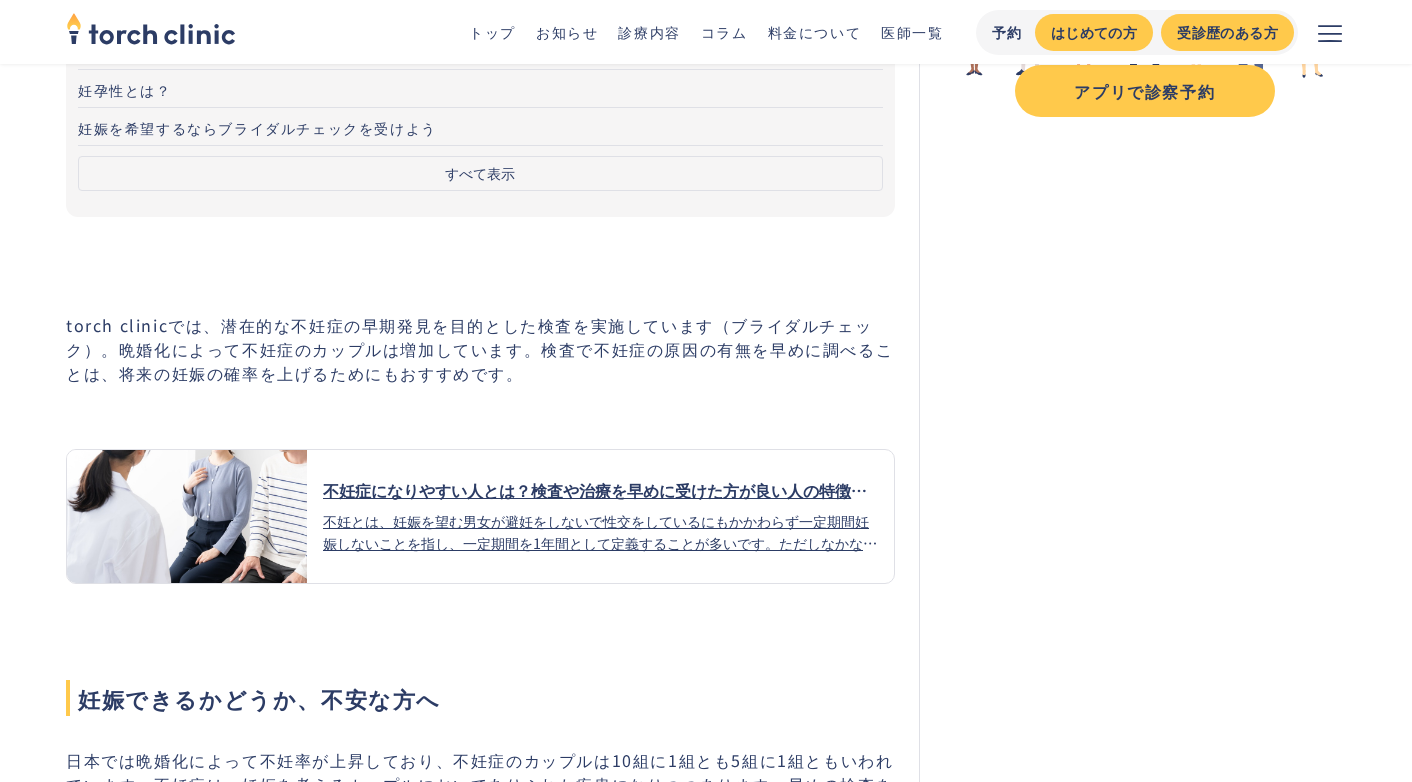 scroll, scrollTop: 465, scrollLeft: 0, axis: vertical 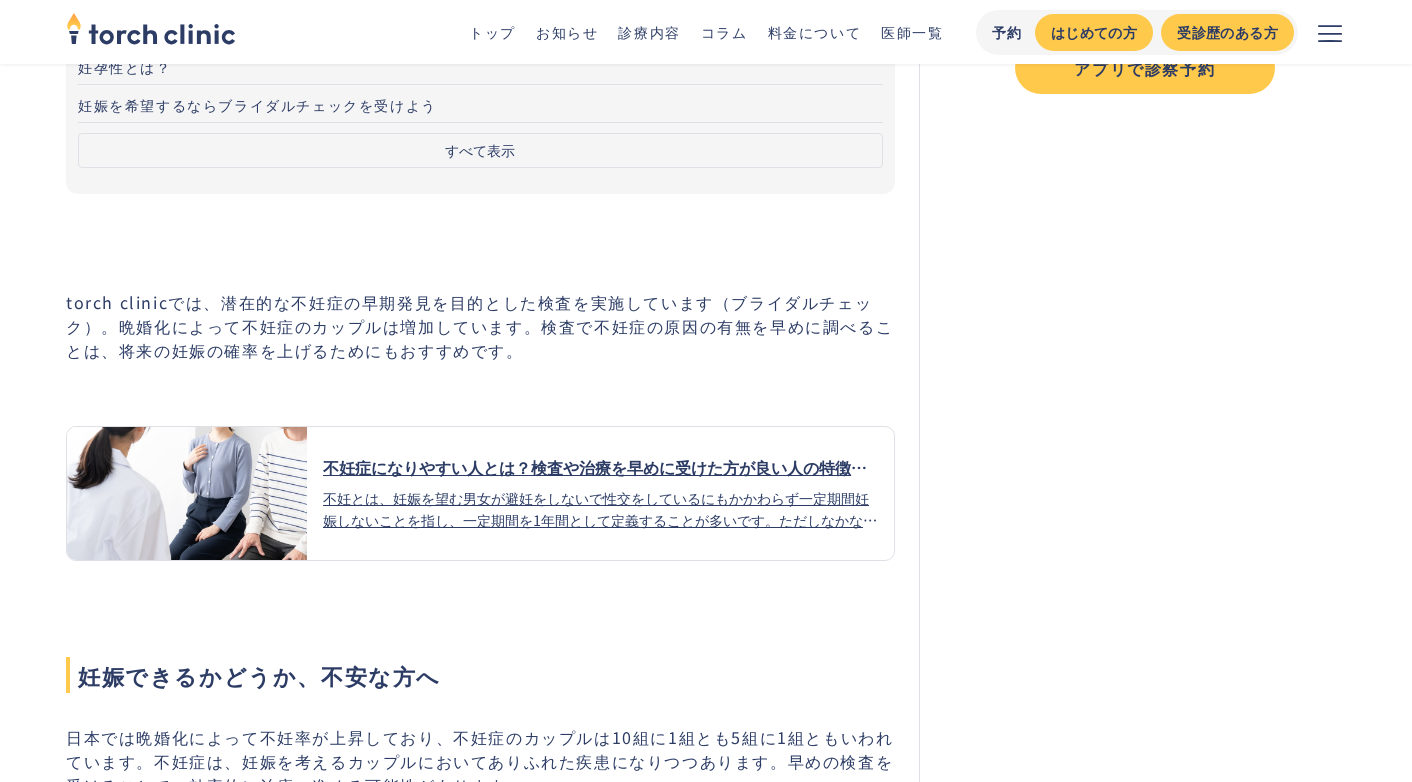 click on "torch clinicでは、潜在的な不妊症の早期発見を目的とした検査を実施しています（ブライダルチェック）。晩婚化によって不妊症のカップルは増加しています。検査で不妊症の原因の有無を早めに調べることは、将来の妊娠の確率を上げるためにもおすすめです。" at bounding box center [480, 326] 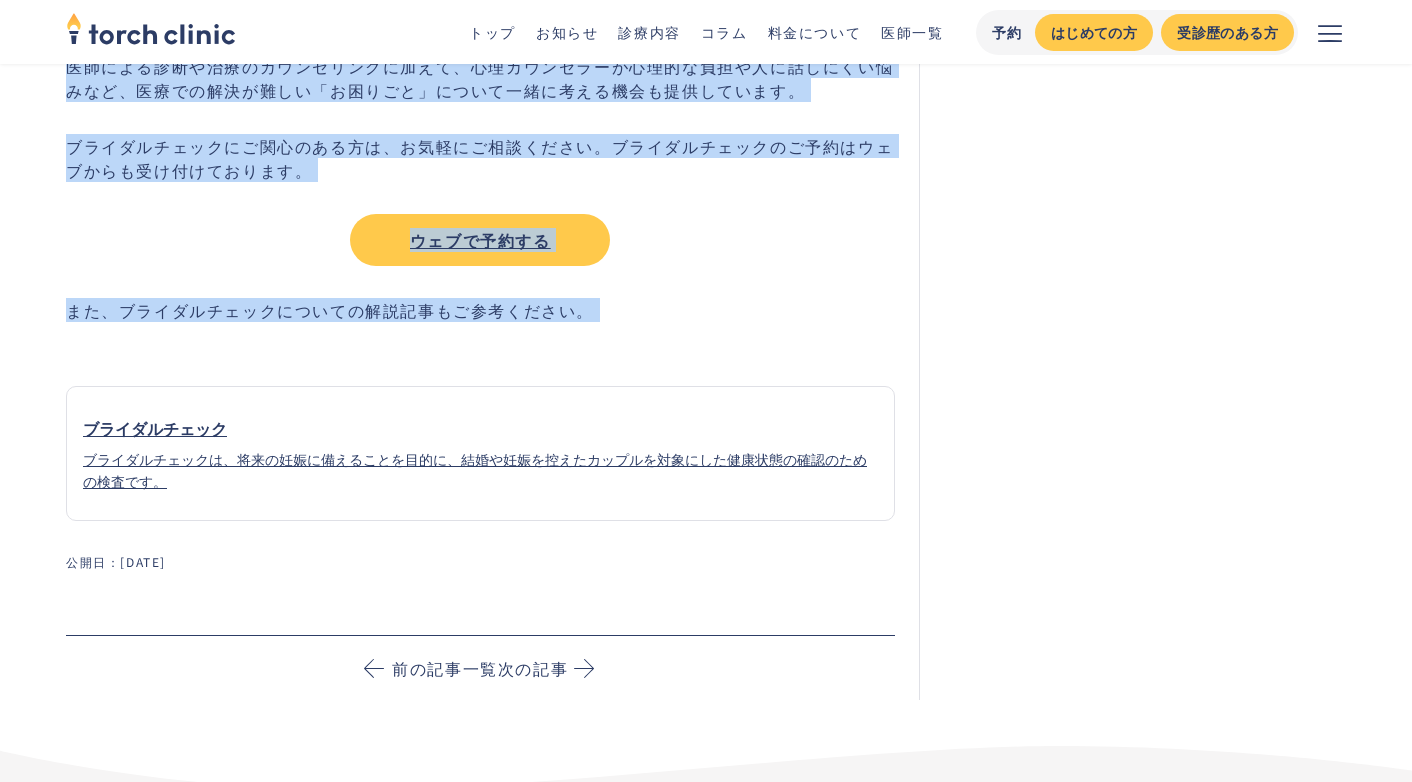 scroll, scrollTop: 4961, scrollLeft: 0, axis: vertical 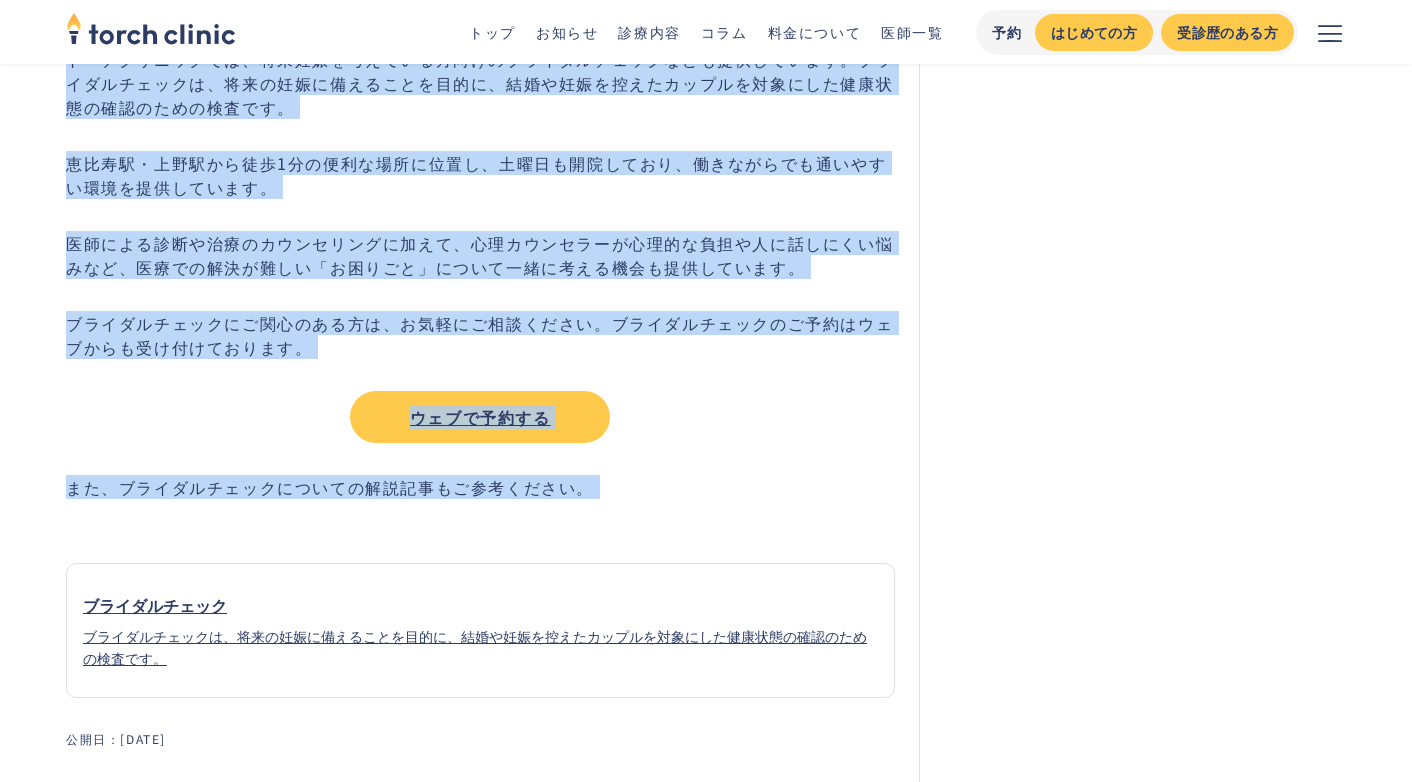 drag, startPoint x: 62, startPoint y: 310, endPoint x: 431, endPoint y: 646, distance: 499.05612 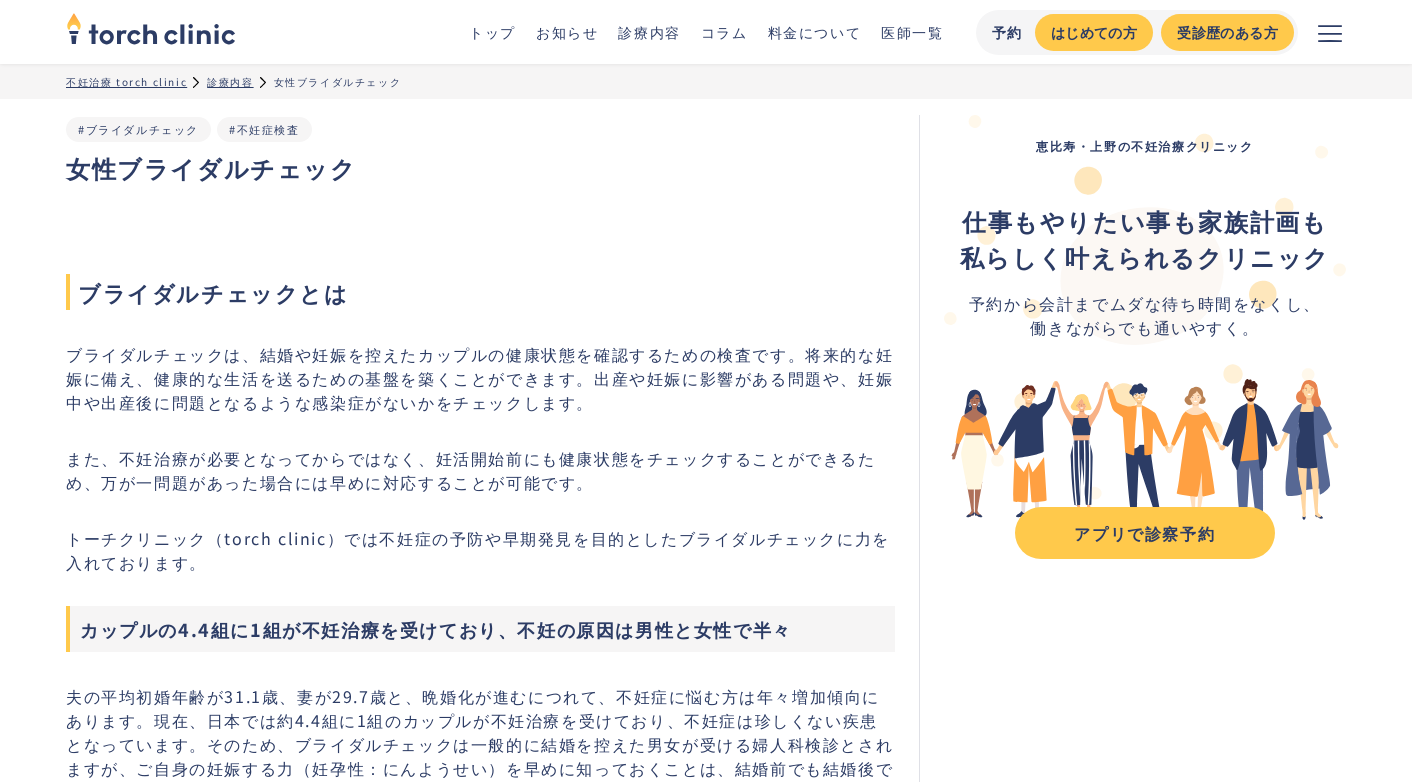 scroll, scrollTop: 0, scrollLeft: 0, axis: both 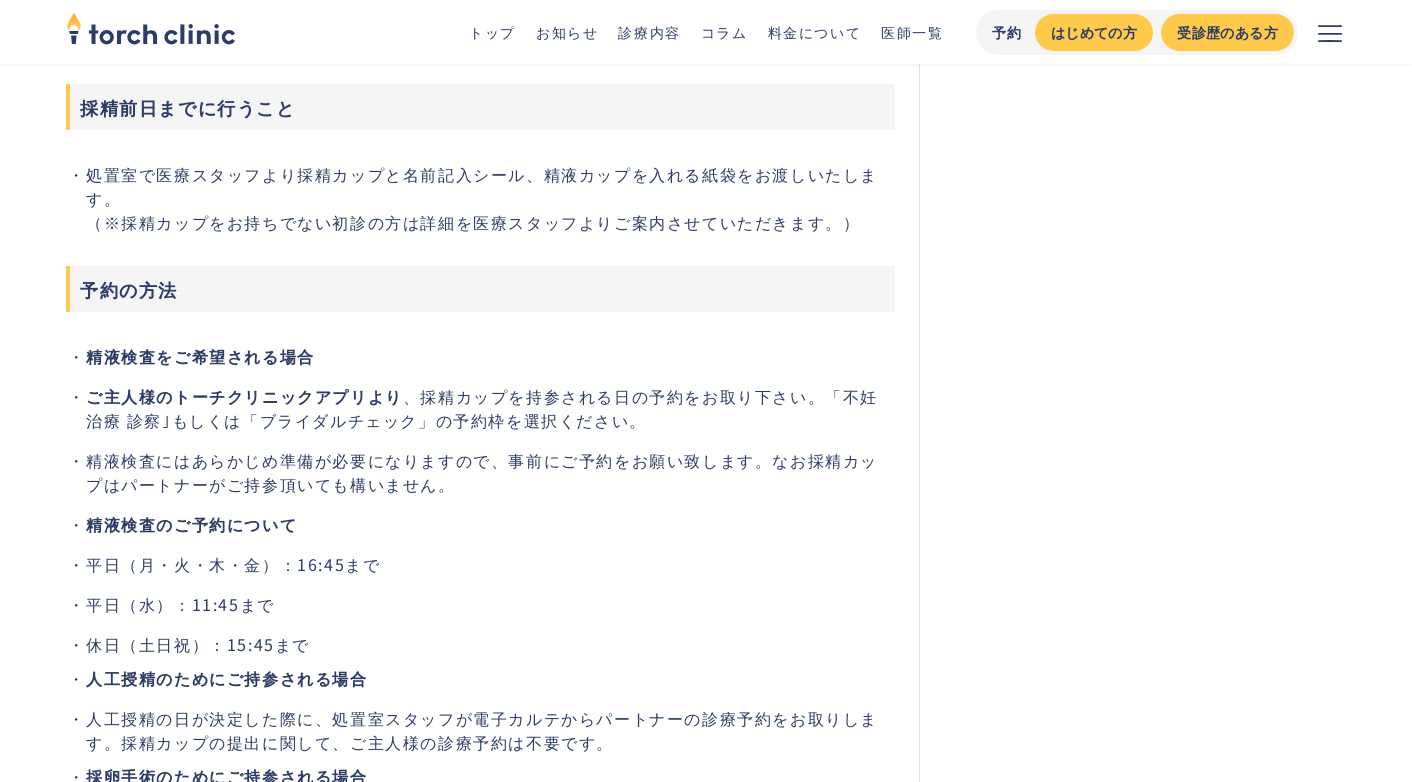 click on "予約の方法" at bounding box center (480, 289) 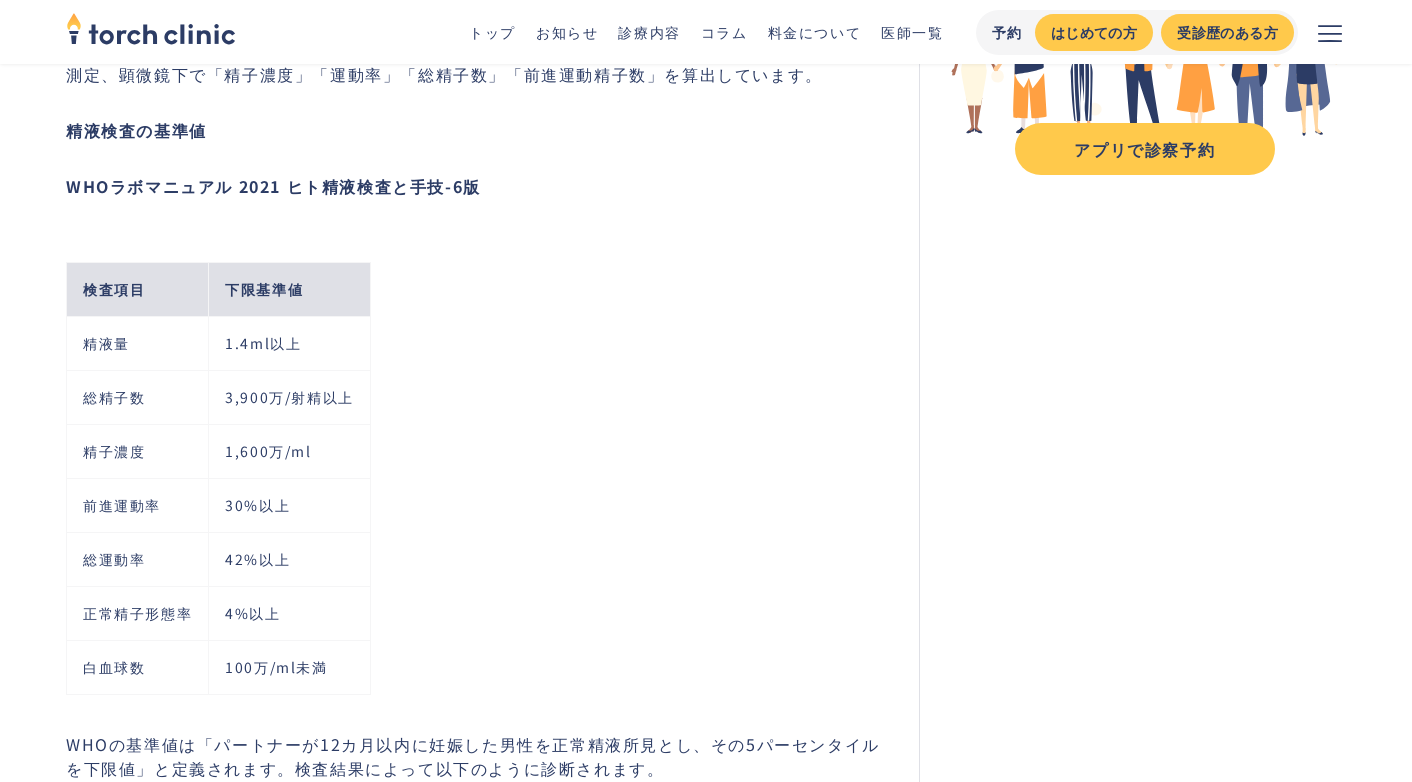 scroll, scrollTop: 349, scrollLeft: 0, axis: vertical 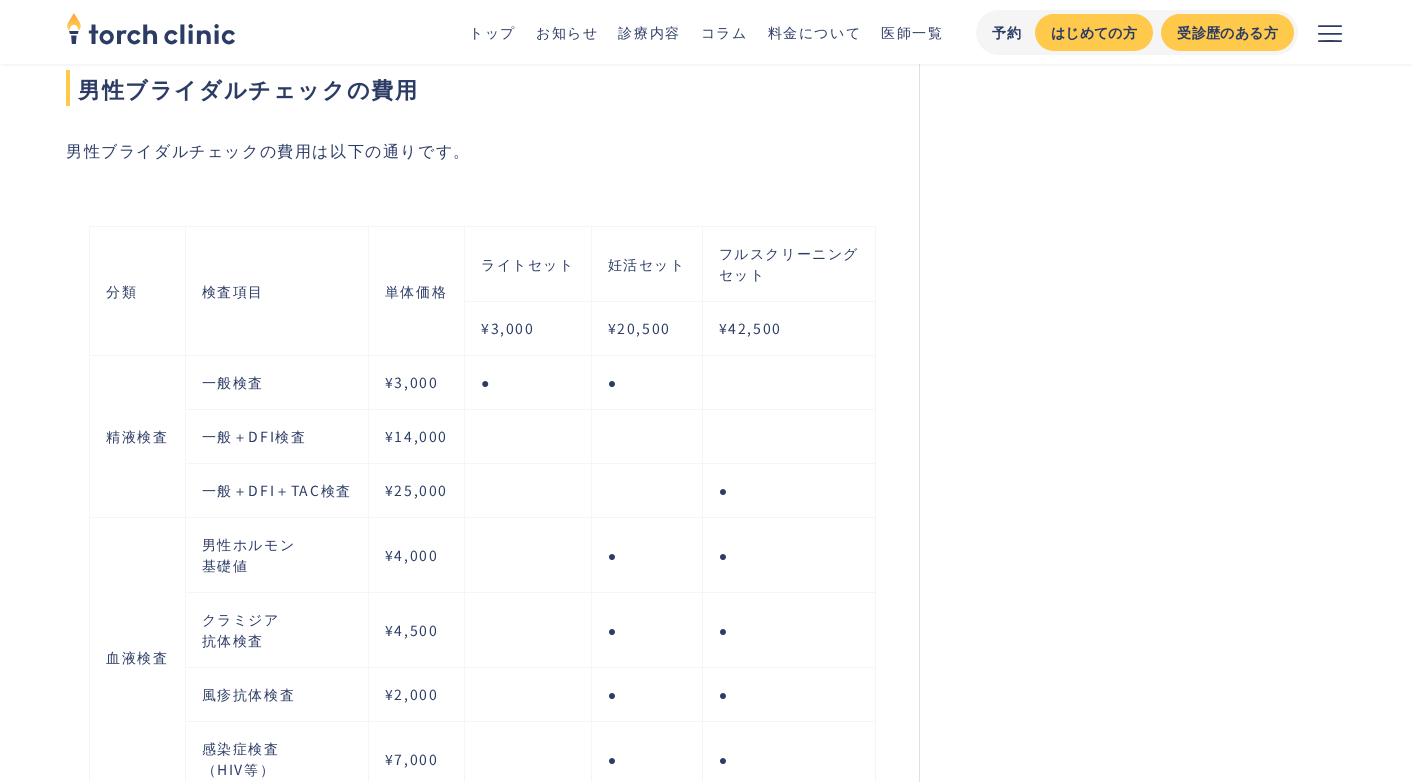 click on "男性ブライダルチェックの費用は以下の通りです。" at bounding box center (480, 150) 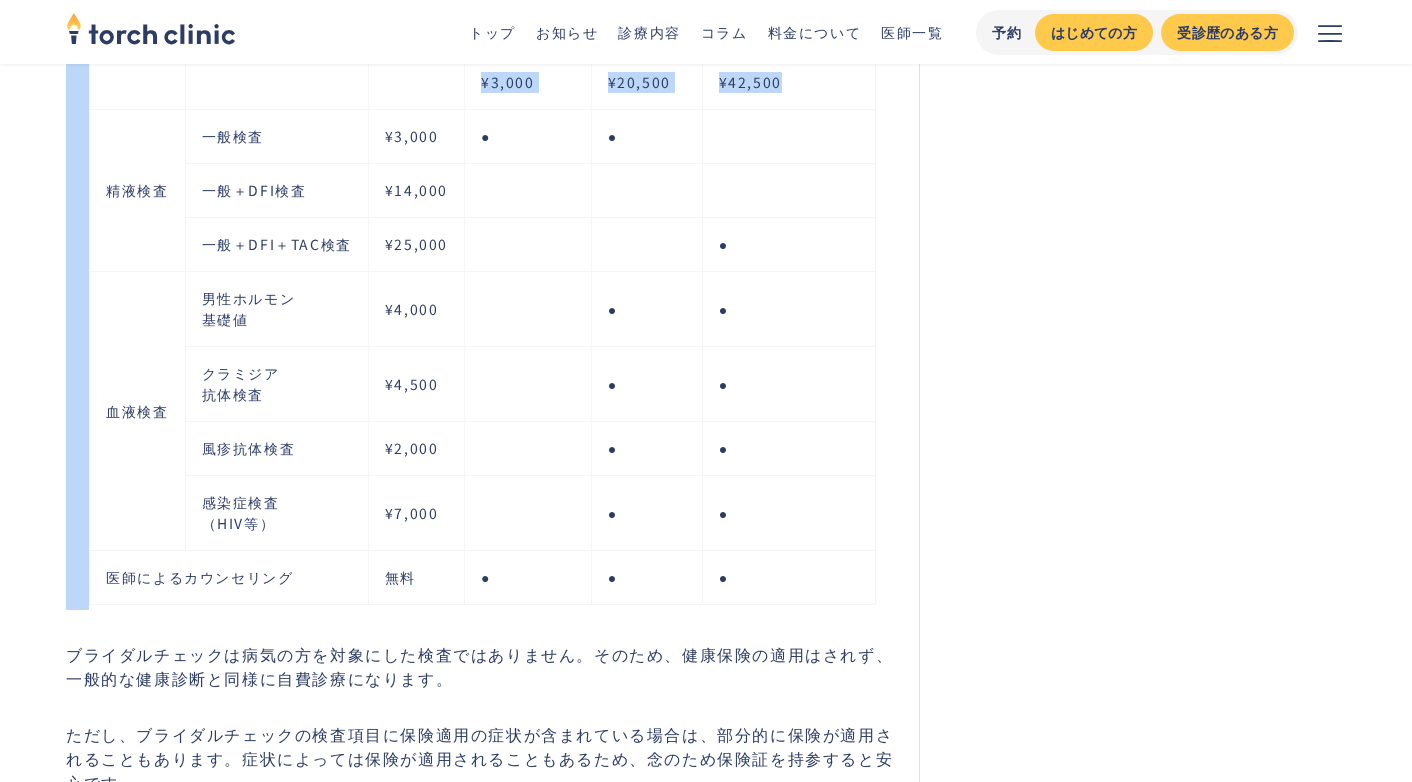 scroll, scrollTop: 3491, scrollLeft: 0, axis: vertical 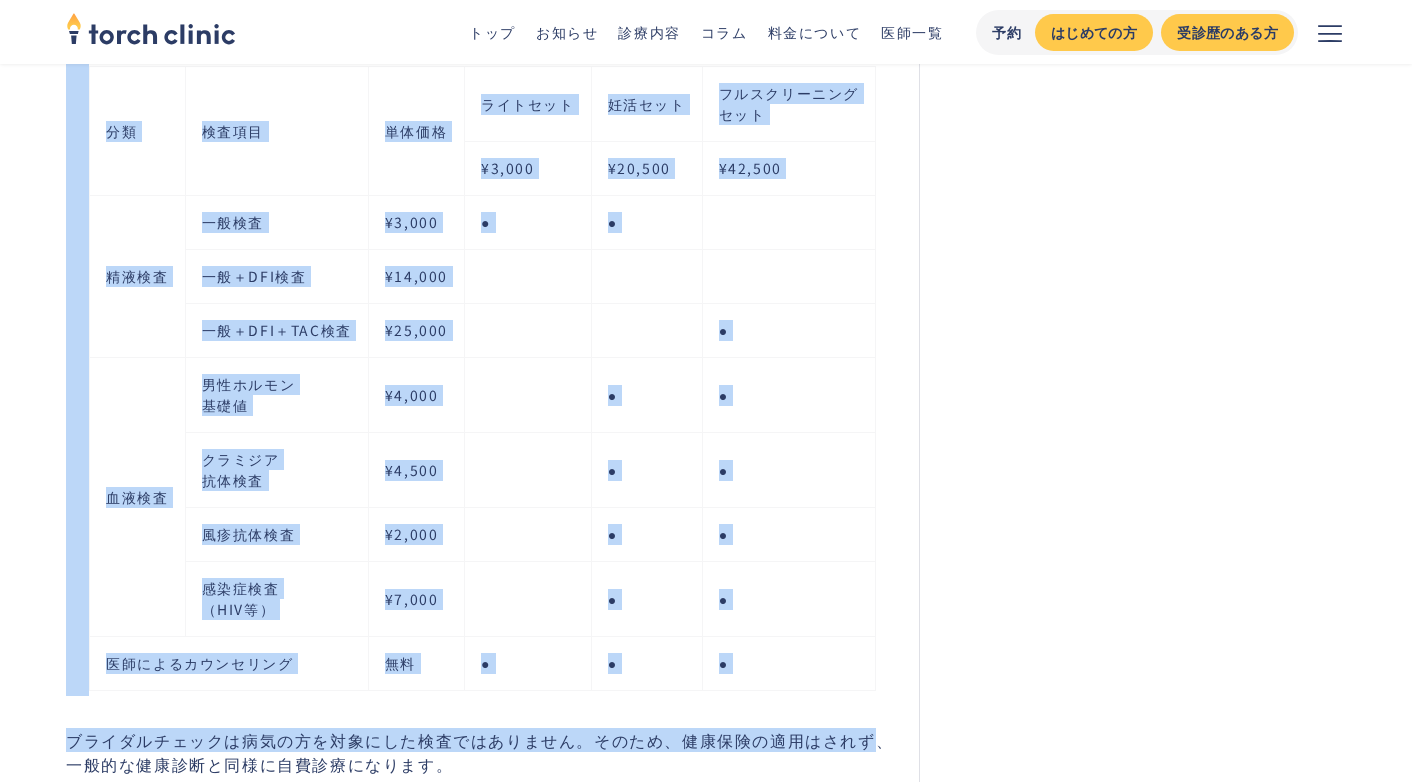 drag, startPoint x: 65, startPoint y: 138, endPoint x: 882, endPoint y: 738, distance: 1013.6513 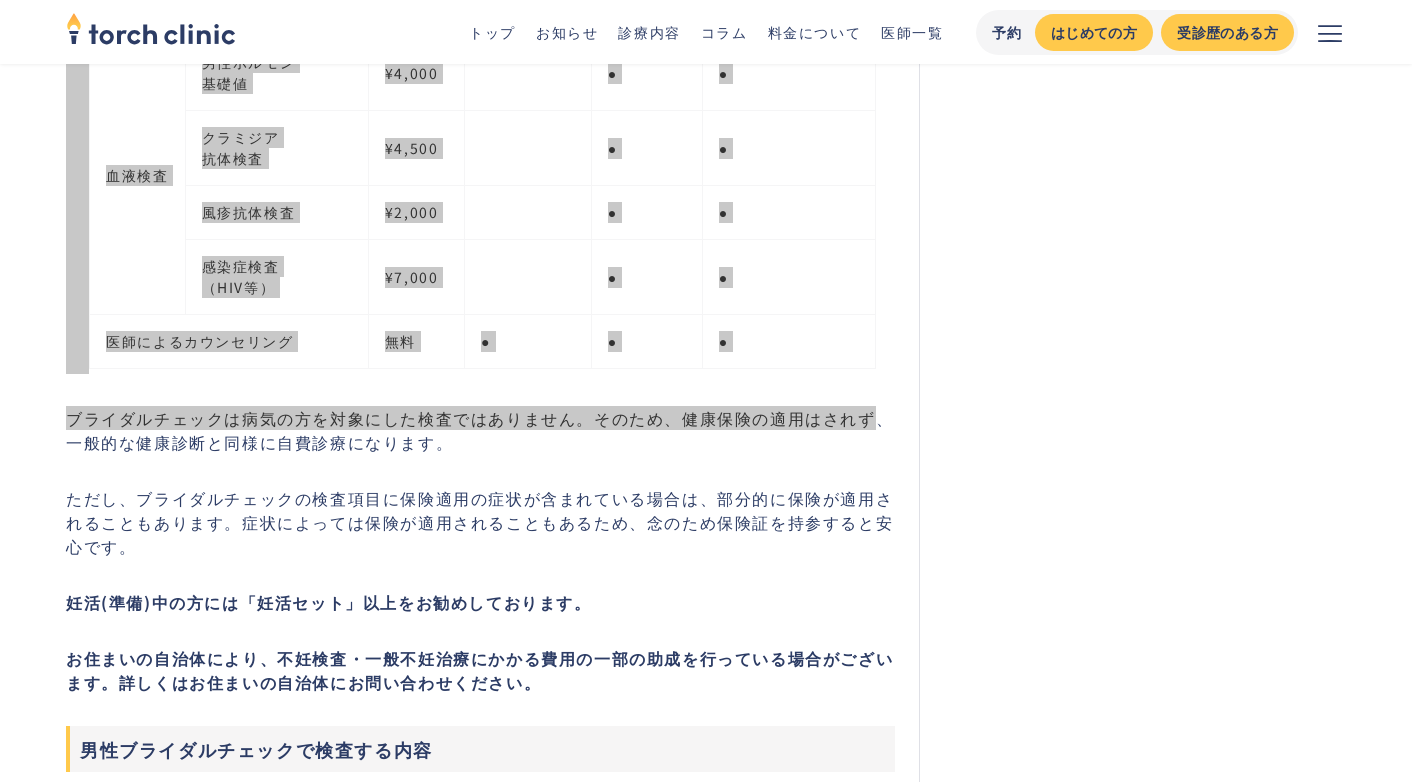 scroll, scrollTop: 3814, scrollLeft: 0, axis: vertical 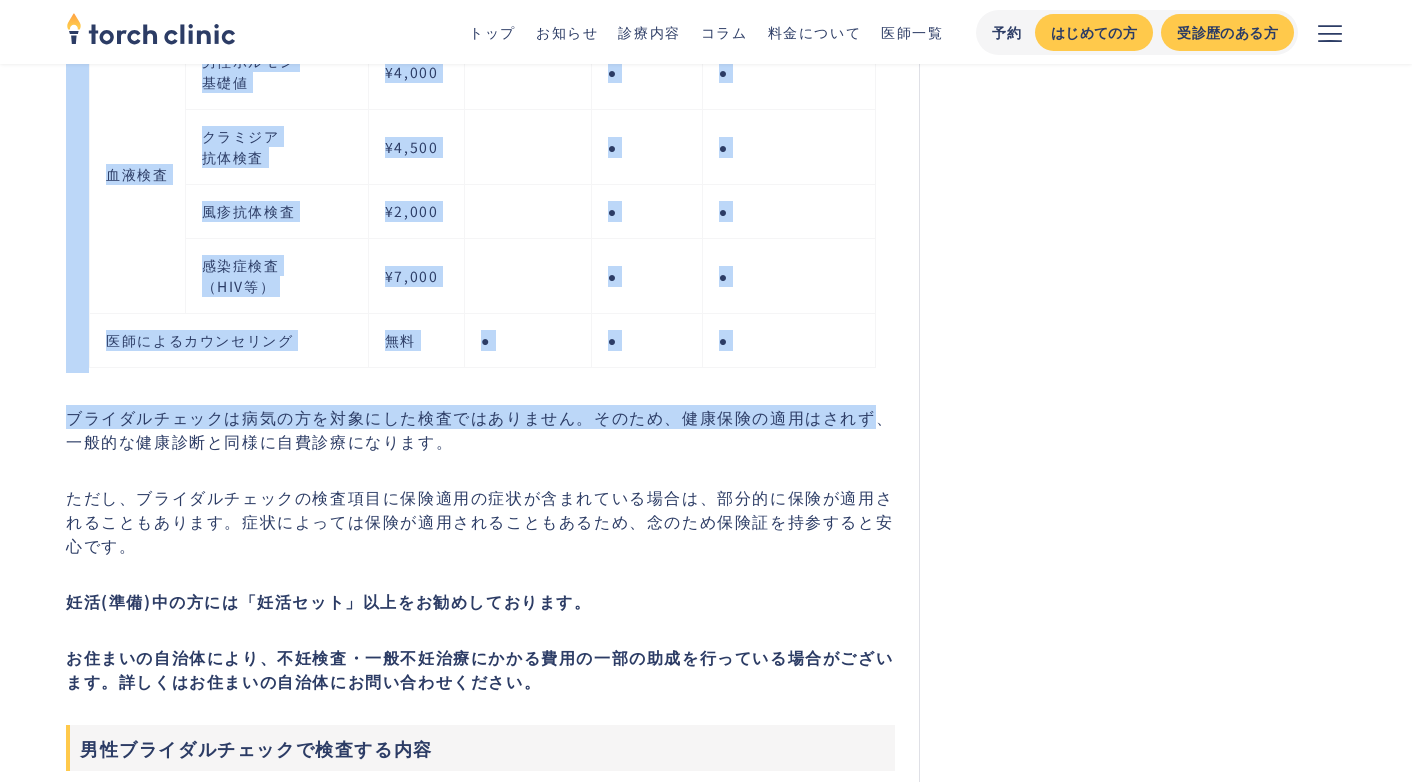 click on "ただし、ブライダルチェックの検査項目に保険適用の症状が含まれている場合は、部分的に保険が適用されることもあります。症状によっては保険が適用されることもあるため、念のため保険証を持参すると安心です。" at bounding box center [480, 521] 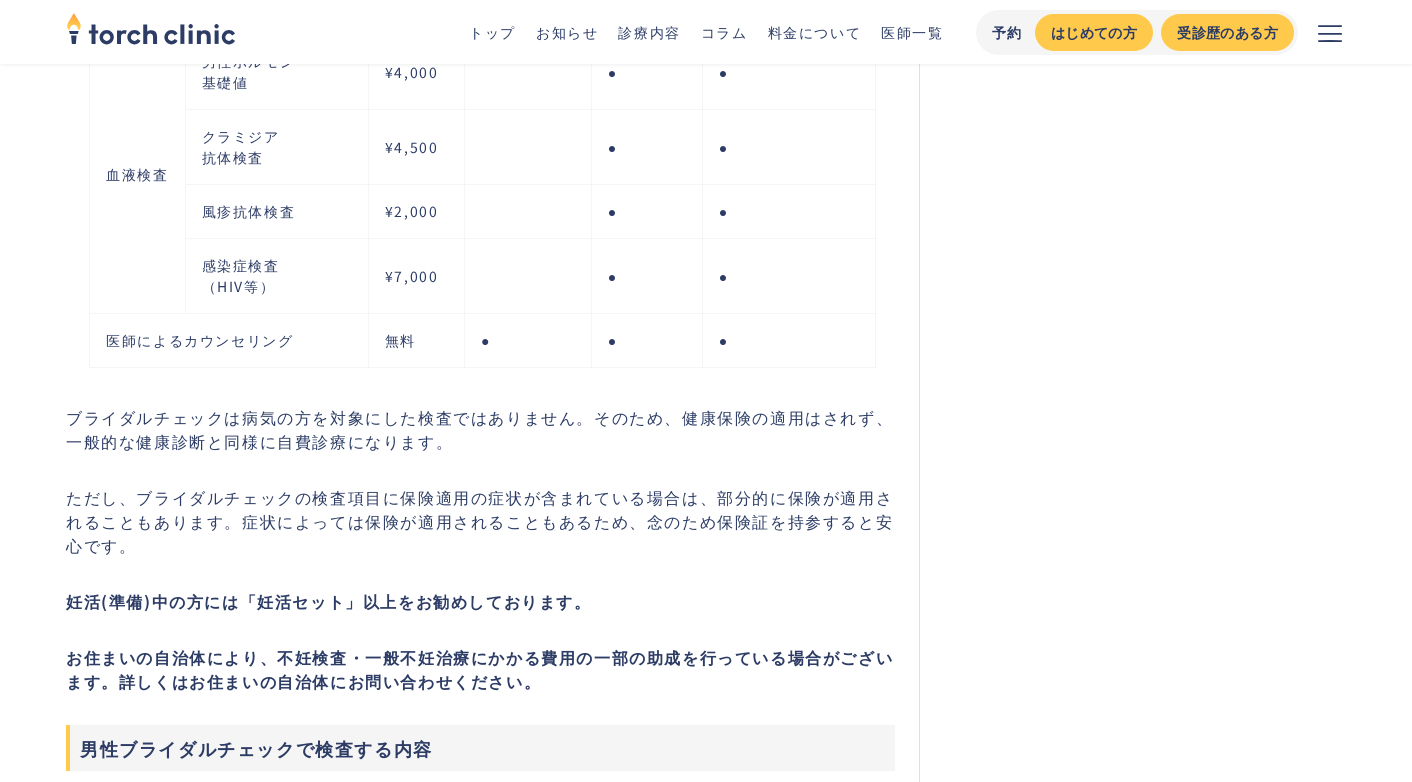 click on "ただし、ブライダルチェックの検査項目に保険適用の症状が含まれている場合は、部分的に保険が適用されることもあります。症状によっては保険が適用されることもあるため、念のため保険証を持参すると安心です。" at bounding box center [480, 521] 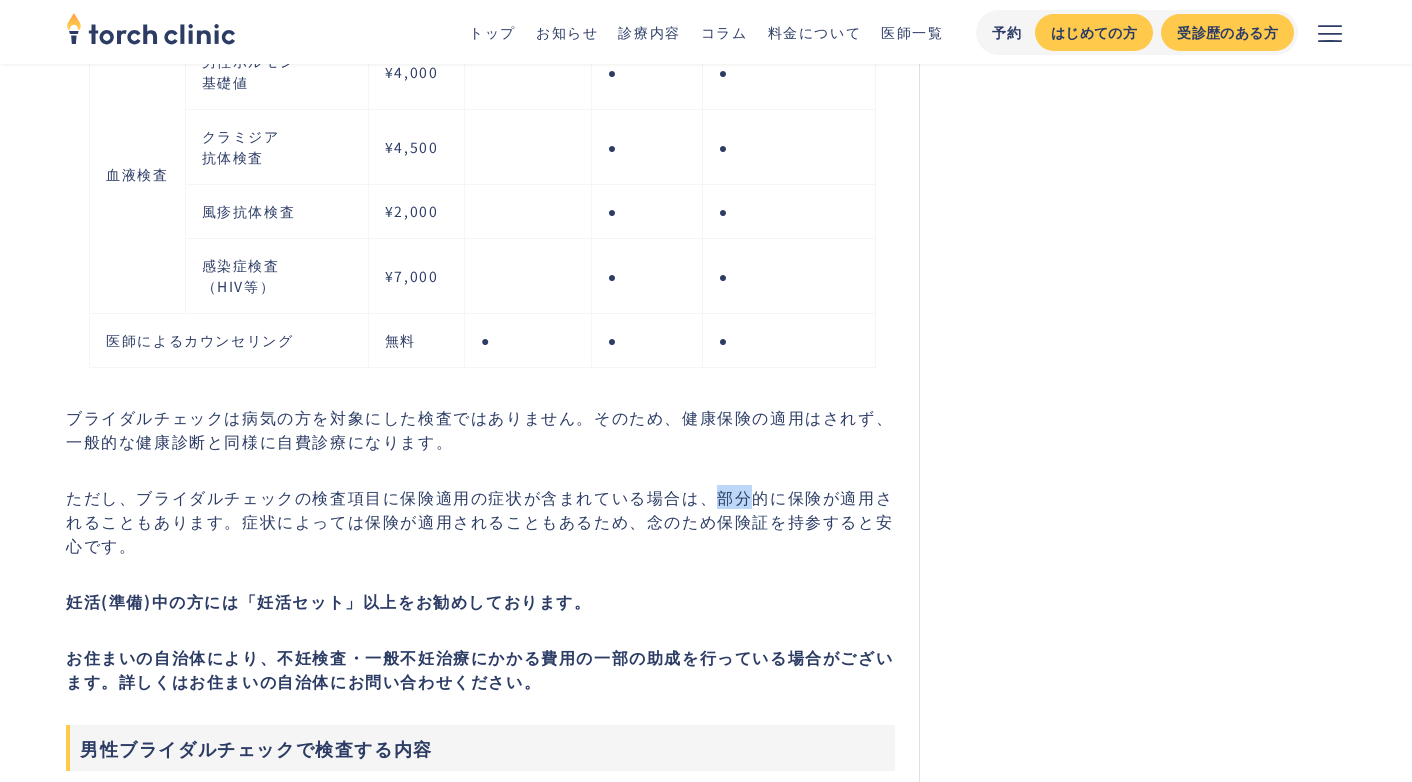 click on "ただし、ブライダルチェックの検査項目に保険適用の症状が含まれている場合は、部分的に保険が適用されることもあります。症状によっては保険が適用されることもあるため、念のため保険証を持参すると安心です。" at bounding box center (480, 521) 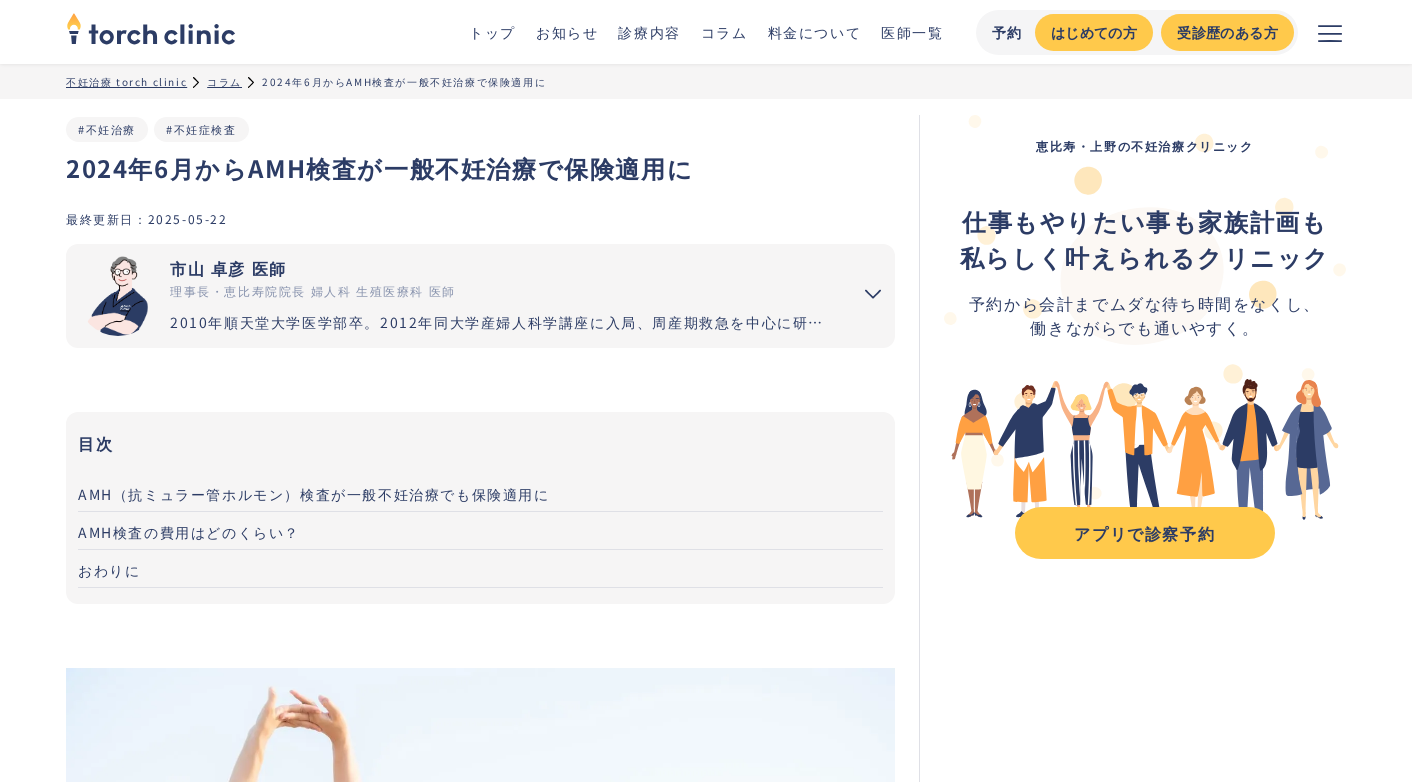 scroll, scrollTop: 0, scrollLeft: 0, axis: both 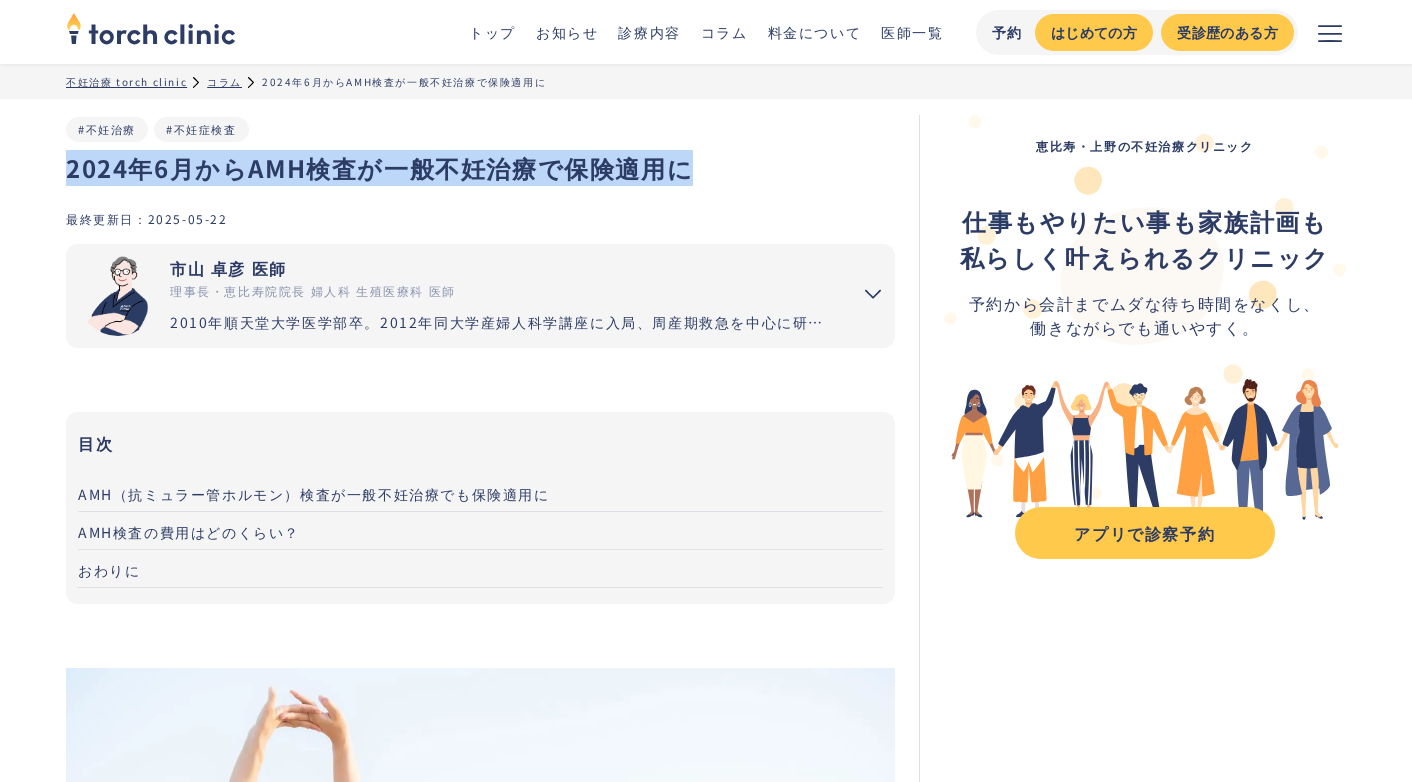 click on "2024年6月からAMH検査が一般不妊治療で保険適用に" at bounding box center [480, 168] 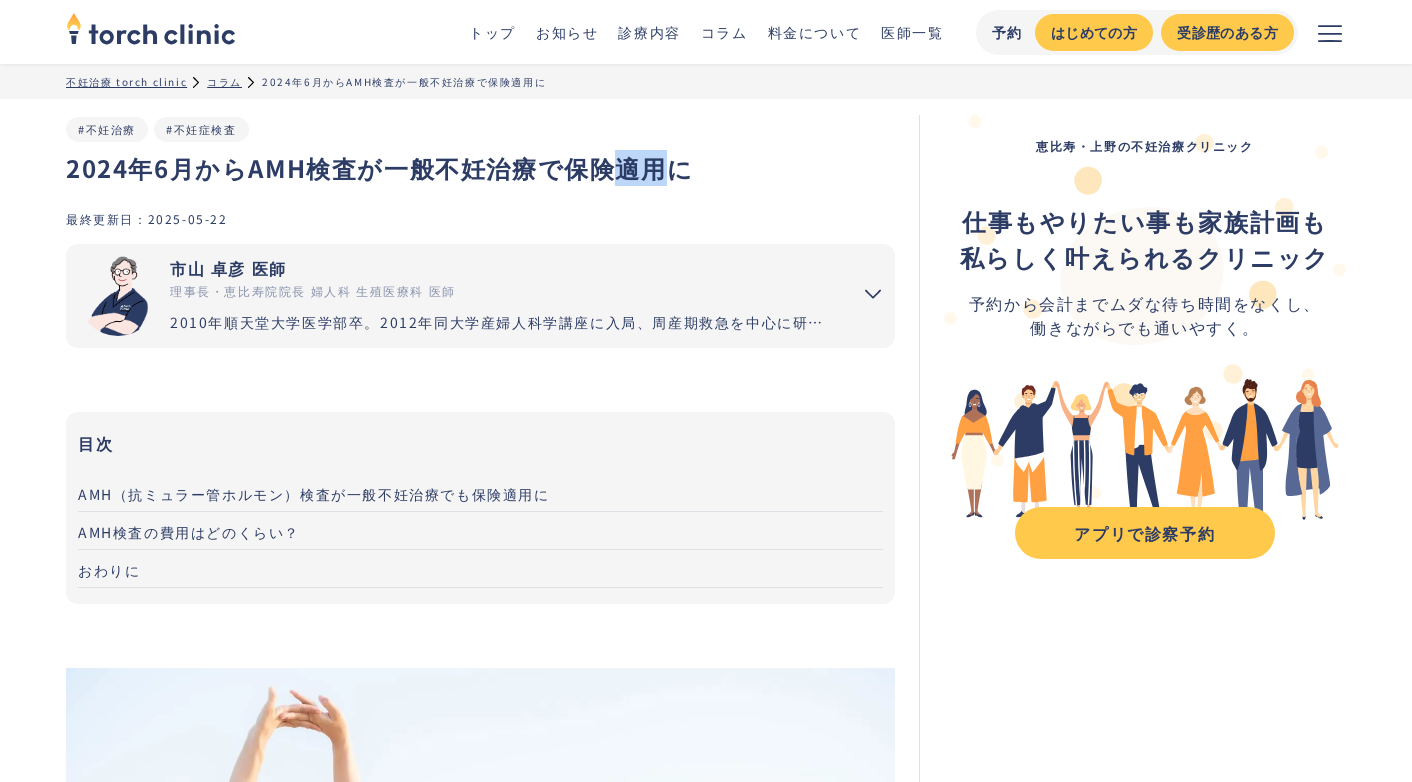 click on "2024年6月からAMH検査が一般不妊治療で保険適用に" at bounding box center [480, 168] 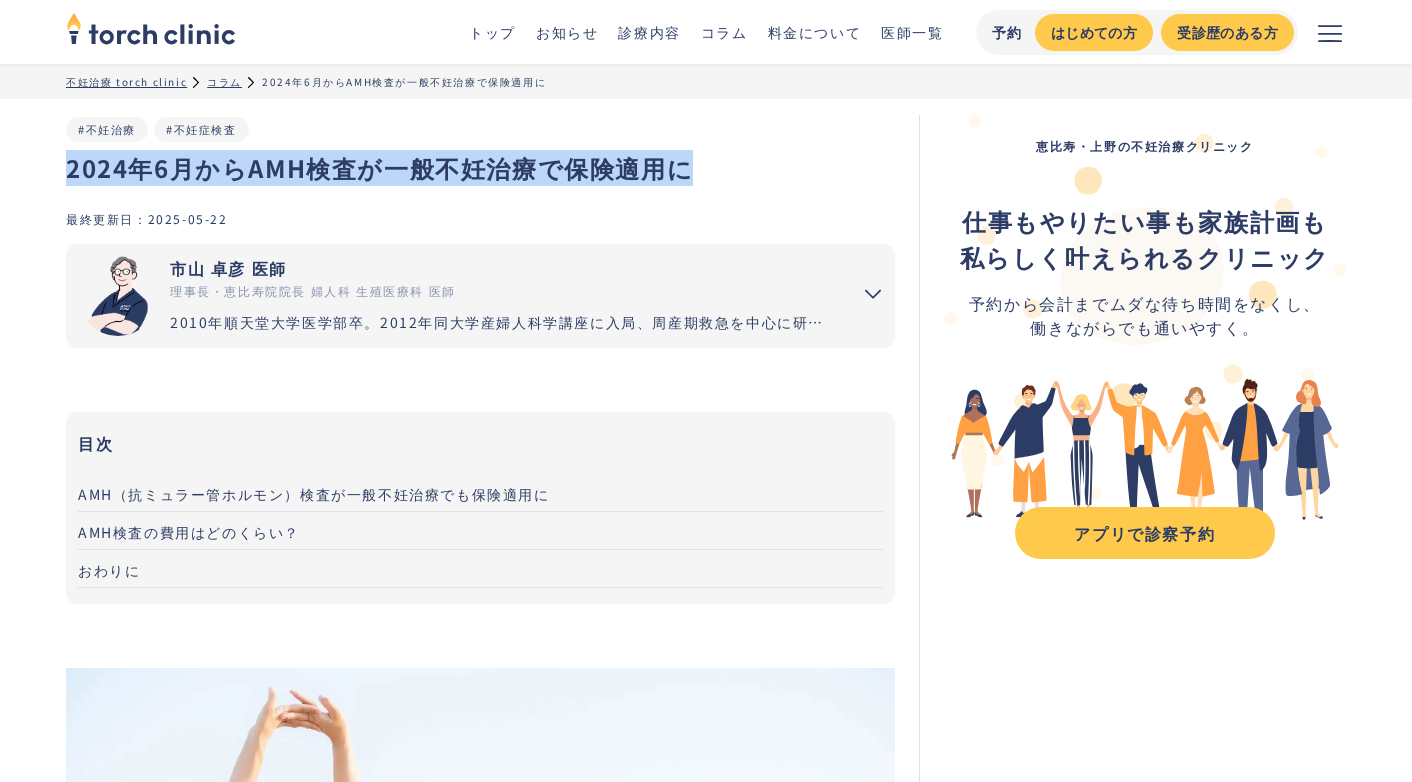 click on "2024年6月からAMH検査が一般不妊治療で保険適用に" at bounding box center [480, 168] 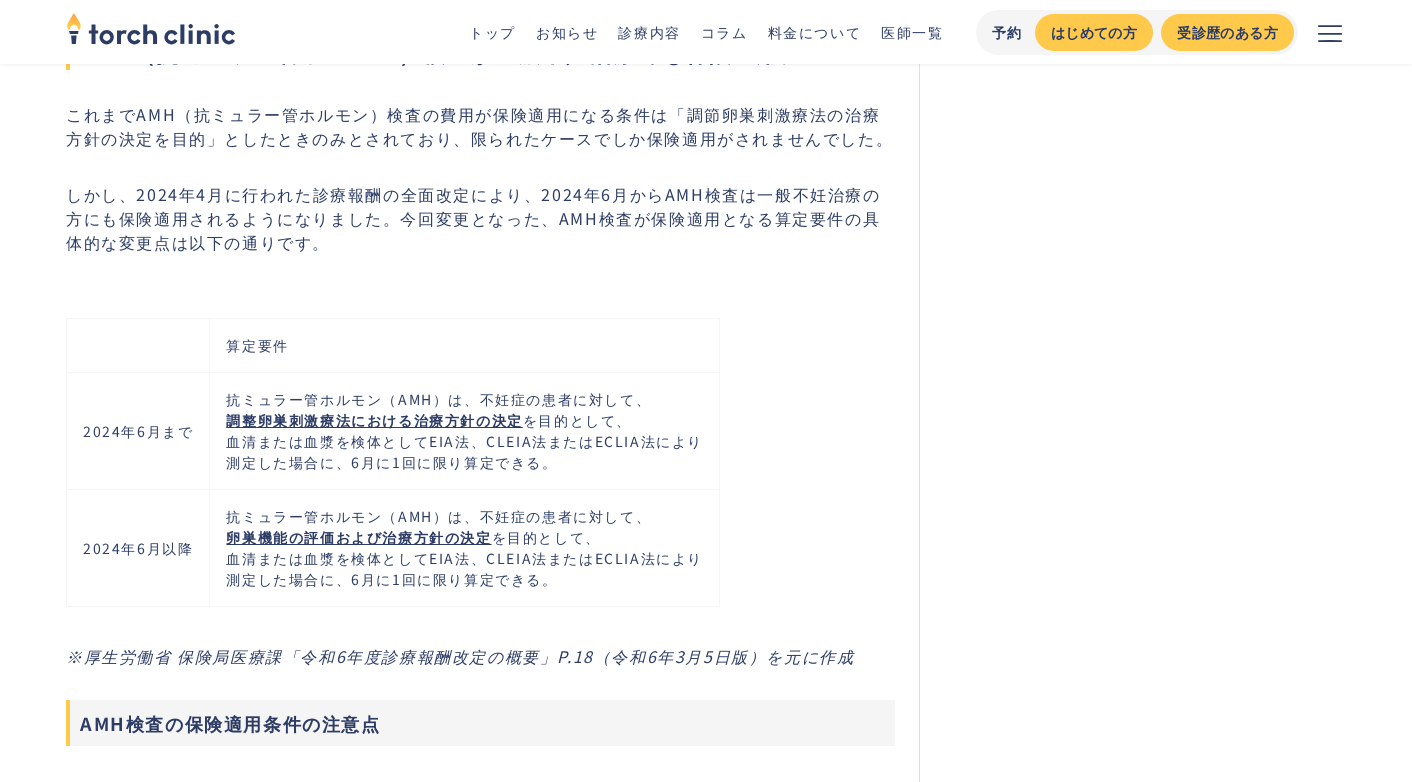 scroll, scrollTop: 1186, scrollLeft: 0, axis: vertical 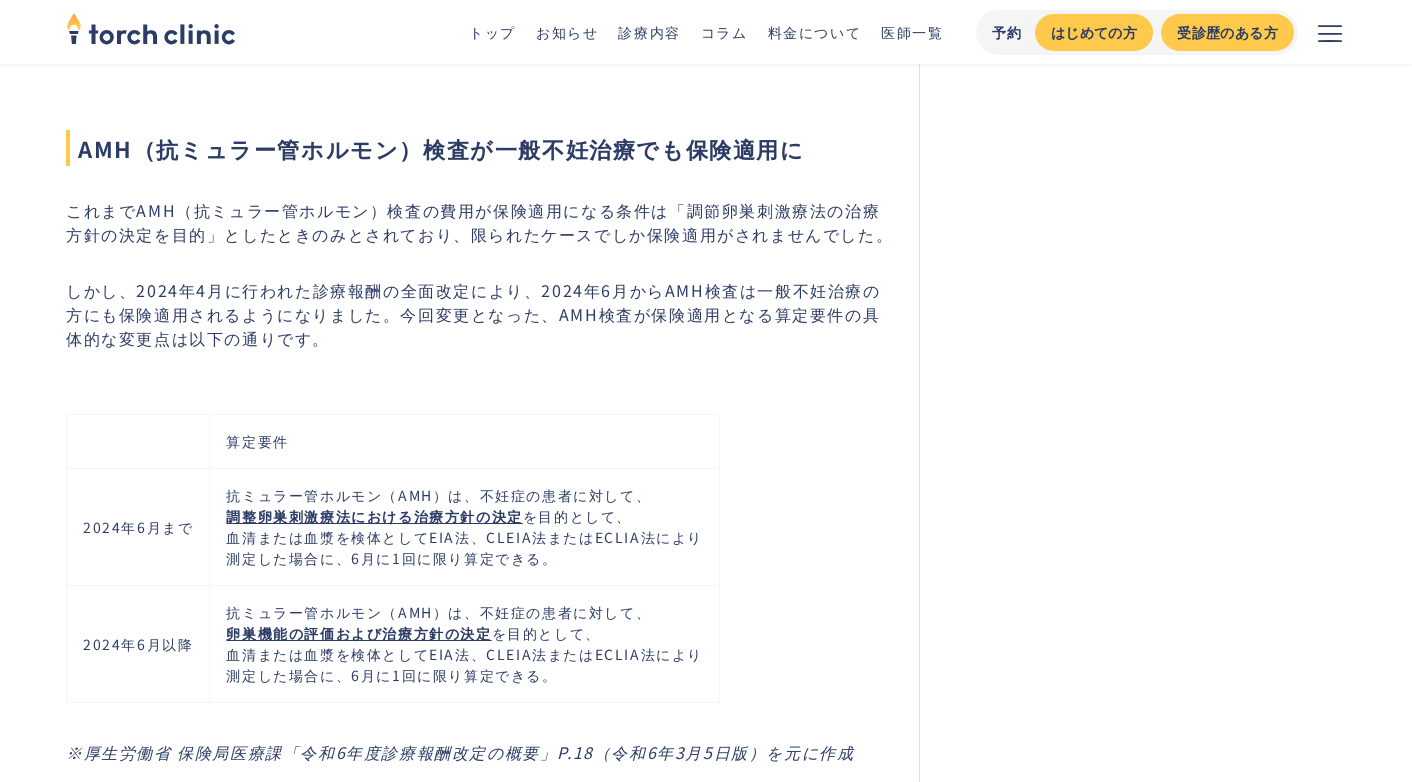 click on "AMH（抗ミュラー管ホルモン）検査が一般不妊治療でも保険適用に" at bounding box center [480, 148] 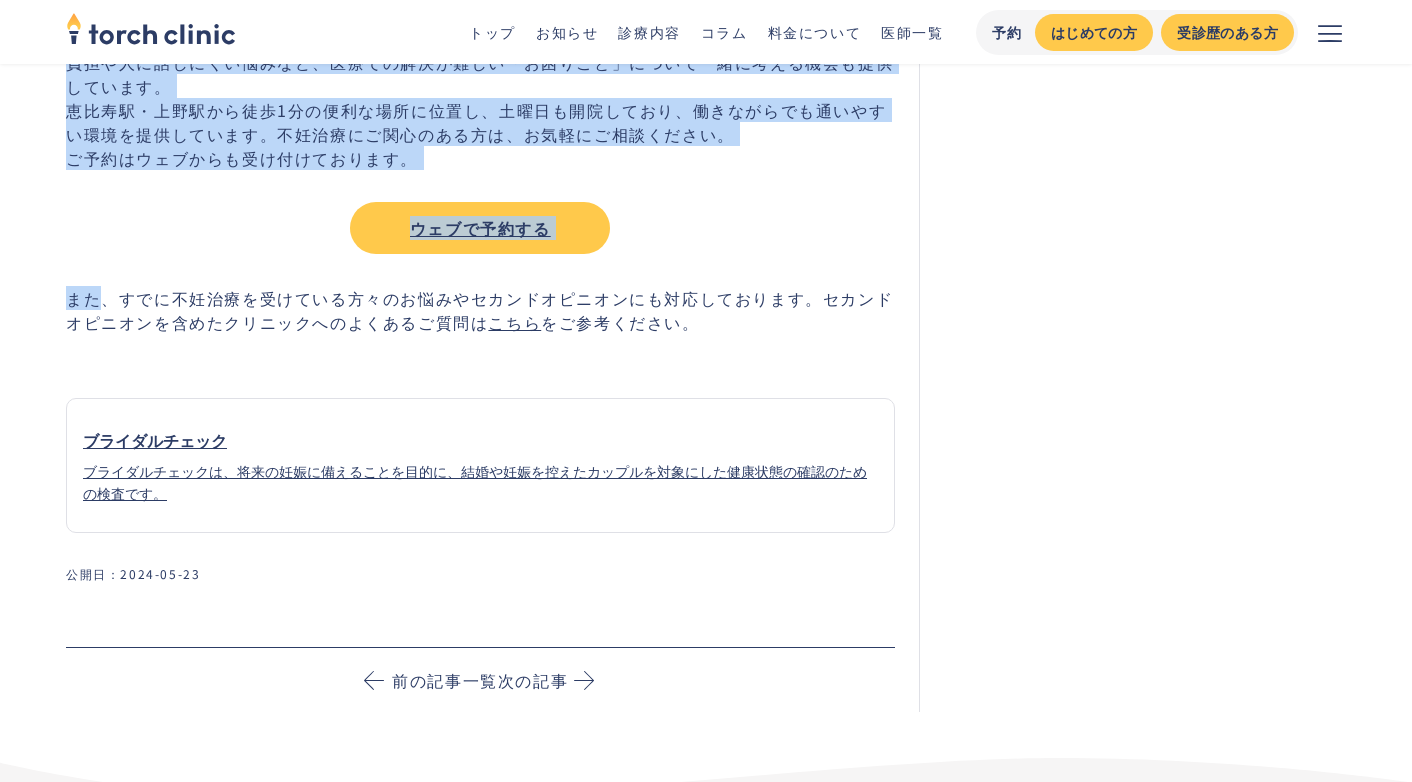 scroll, scrollTop: 2796, scrollLeft: 0, axis: vertical 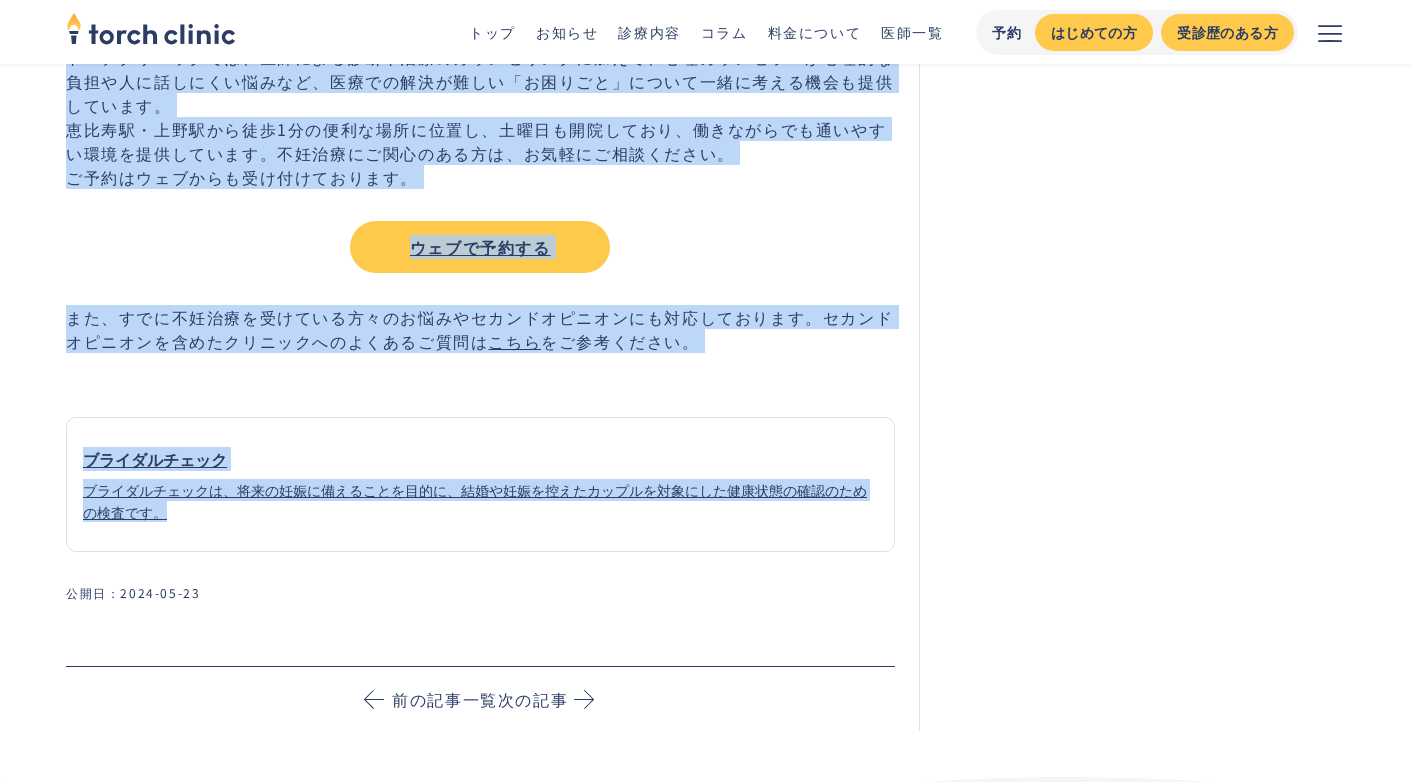 drag, startPoint x: 80, startPoint y: 153, endPoint x: 766, endPoint y: 519, distance: 777.5294 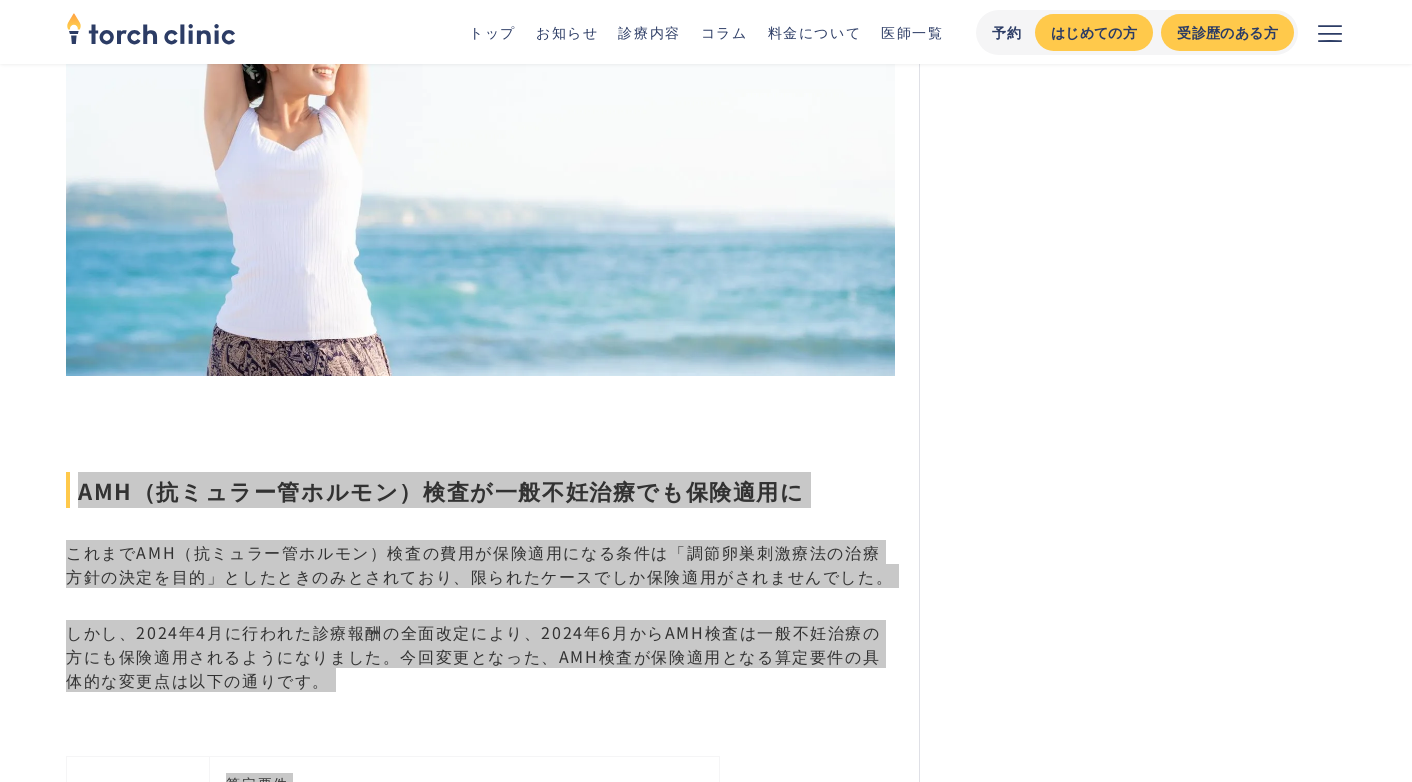 scroll, scrollTop: 0, scrollLeft: 0, axis: both 